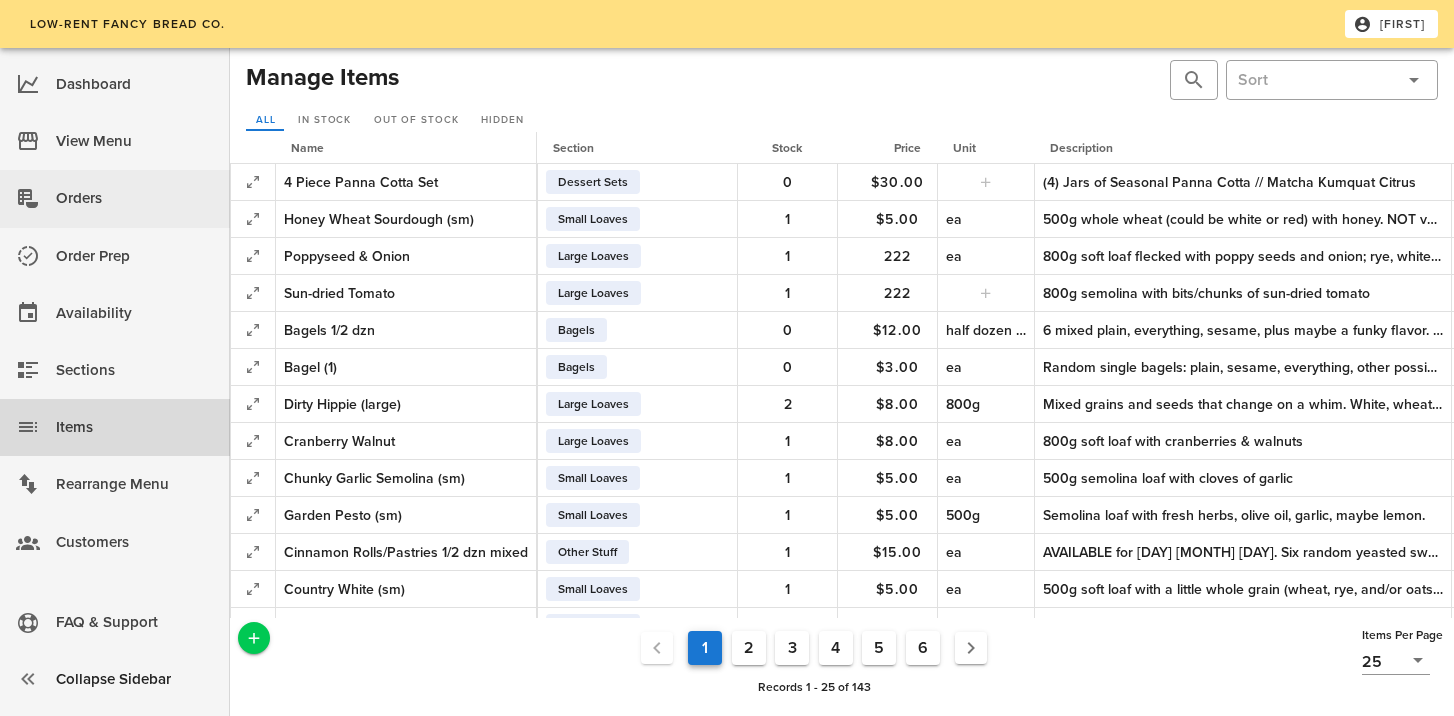 scroll, scrollTop: 0, scrollLeft: 0, axis: both 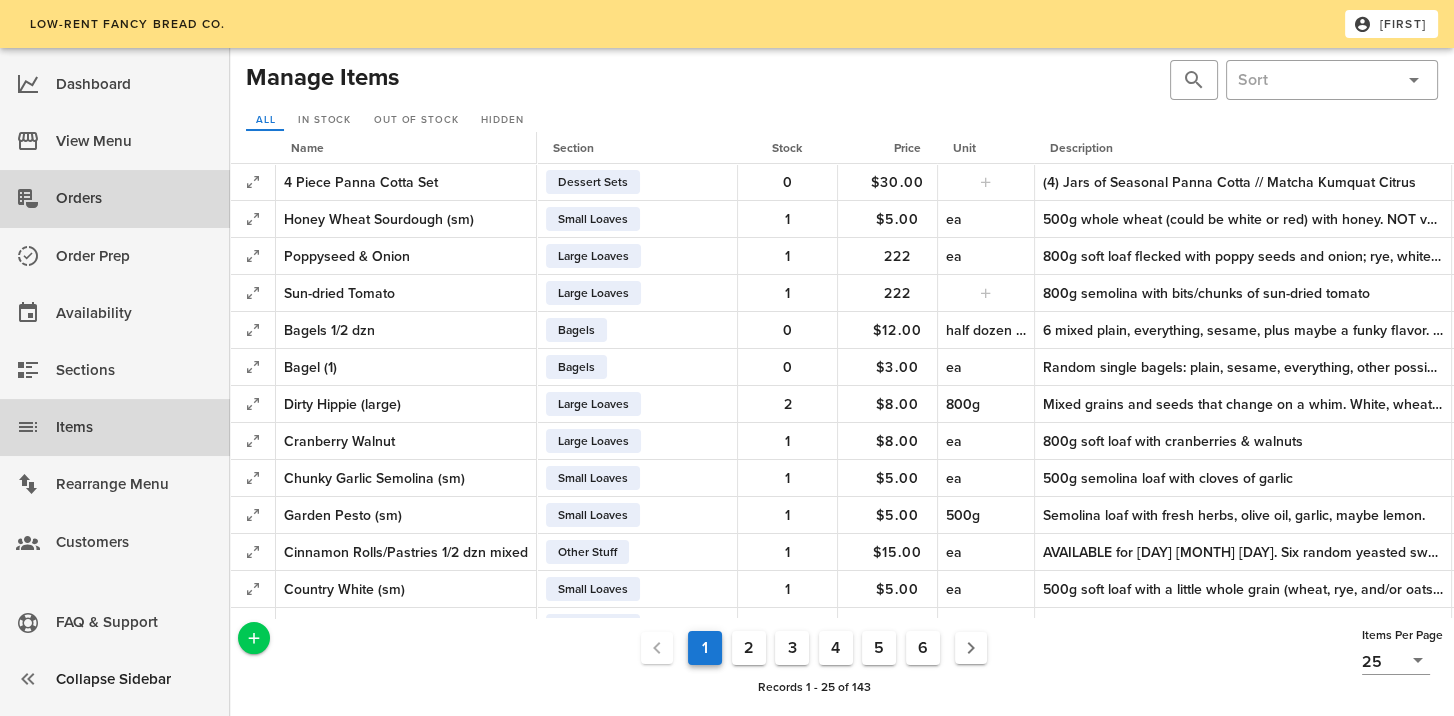 click on "Orders" at bounding box center [135, 198] 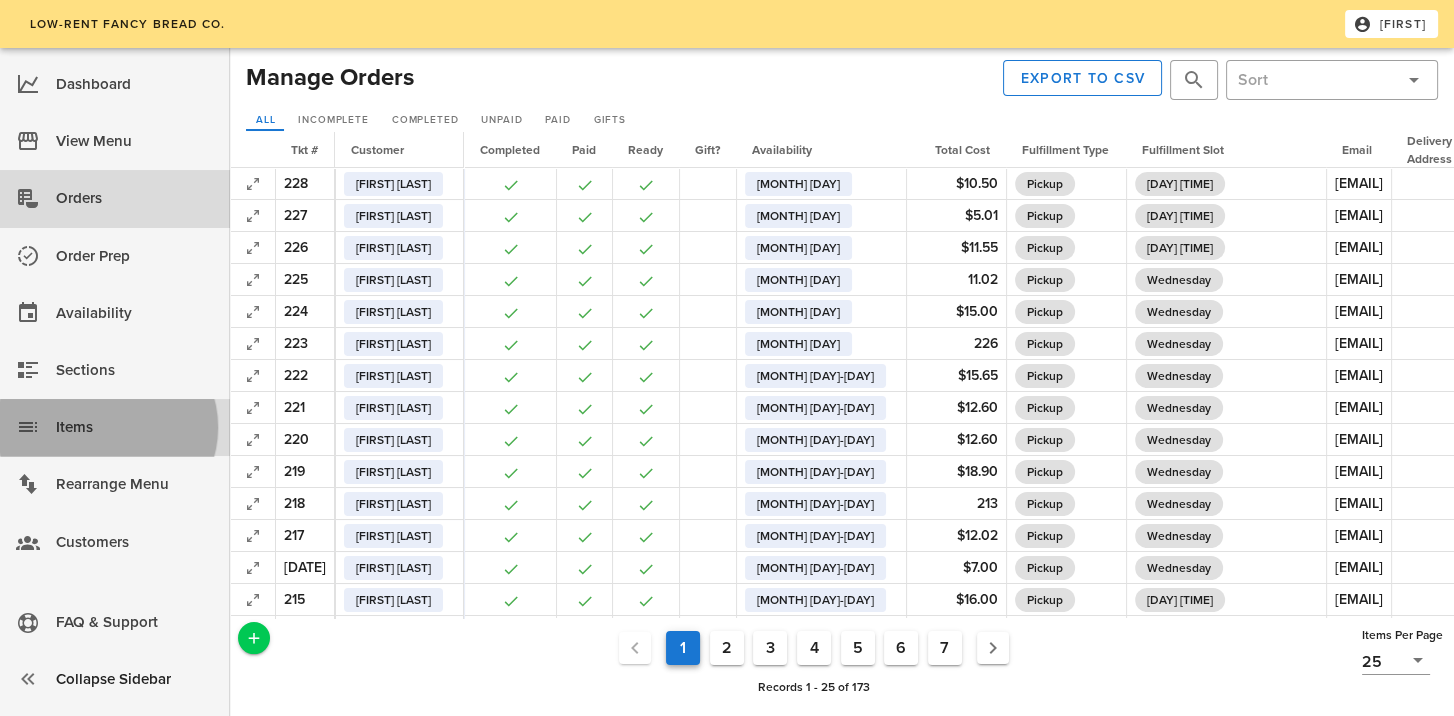 click on "Items" at bounding box center (135, 427) 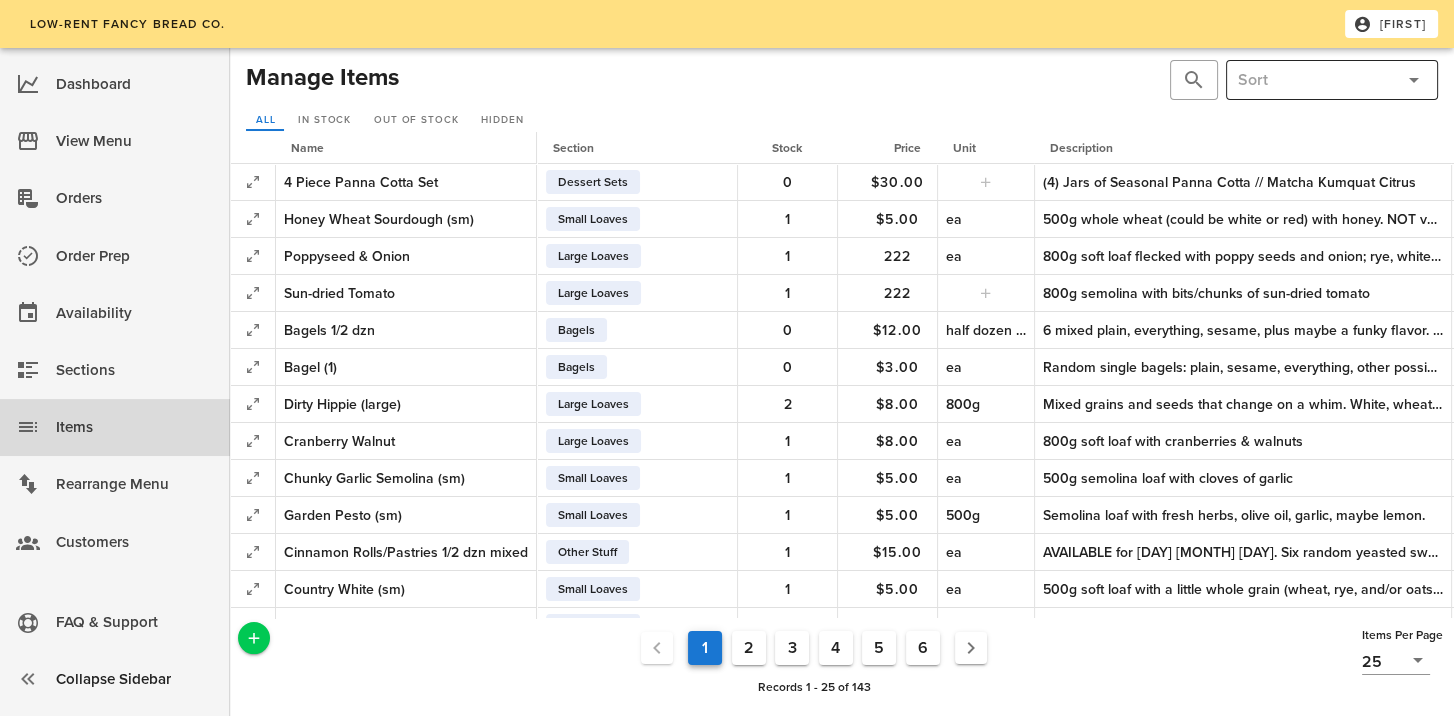 click at bounding box center (1316, 80) 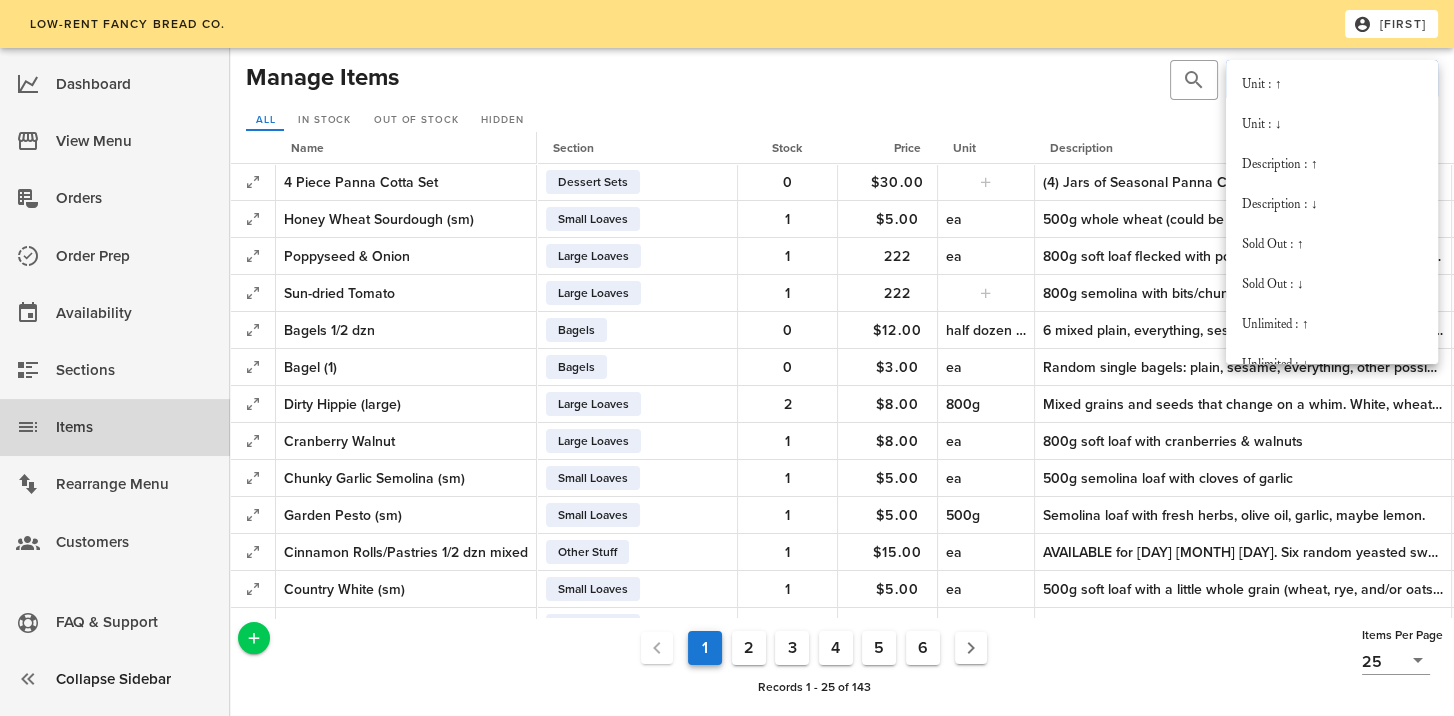 scroll, scrollTop: 432, scrollLeft: 0, axis: vertical 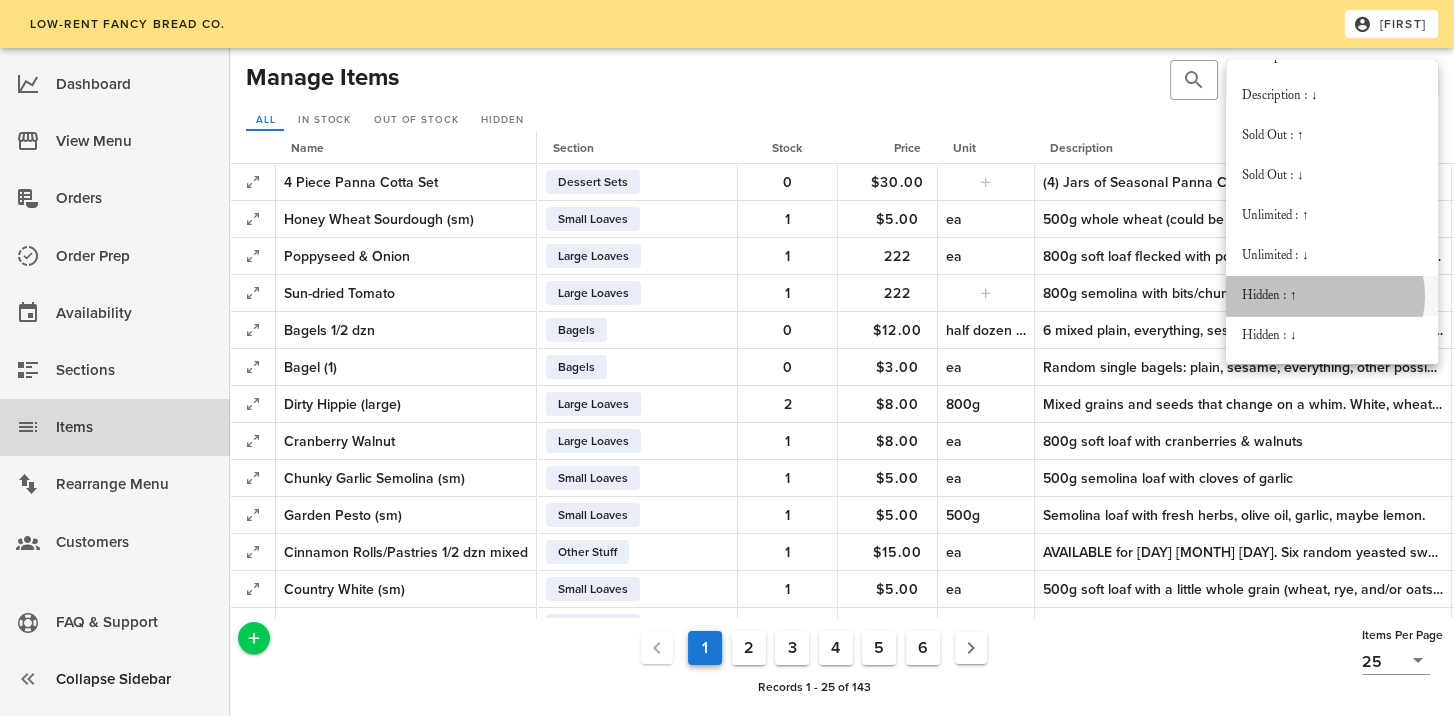 click on "Hidden : ↑" at bounding box center [1332, 296] 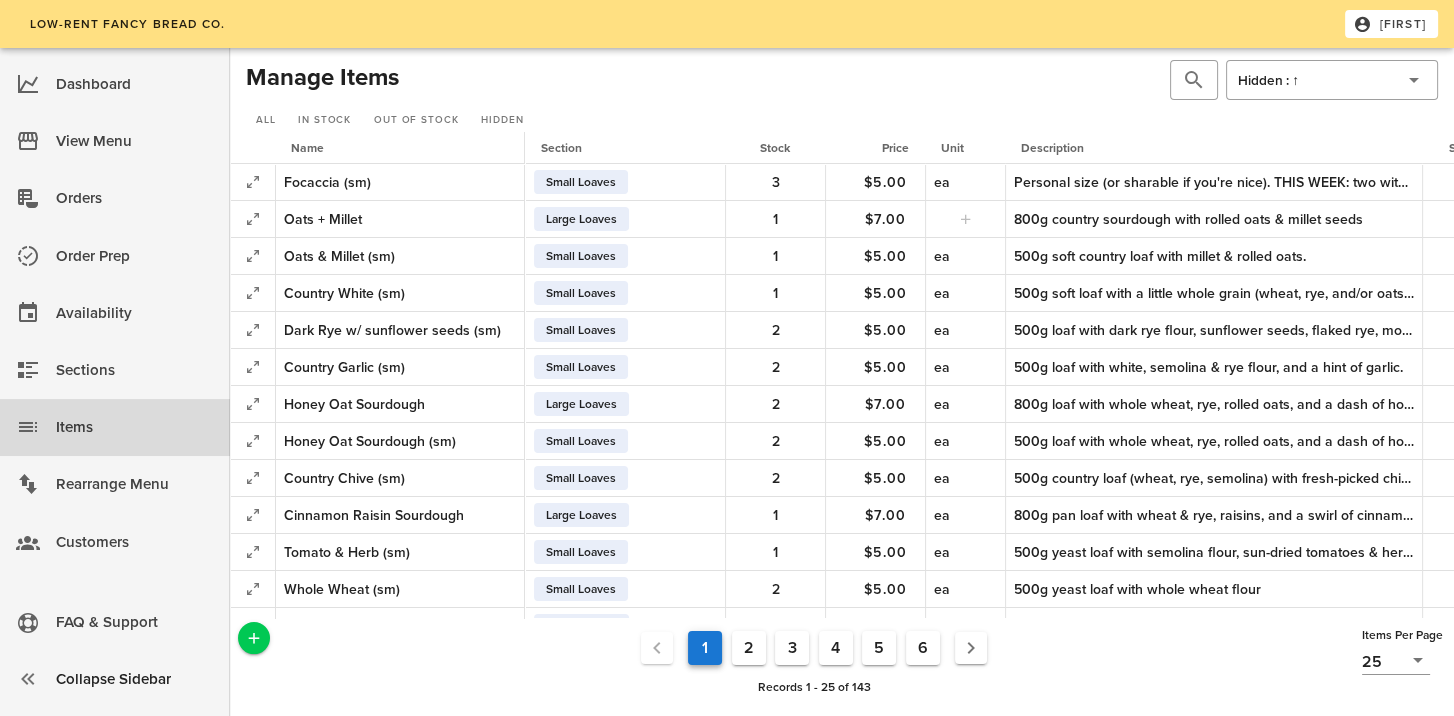 scroll, scrollTop: 0, scrollLeft: 374, axis: horizontal 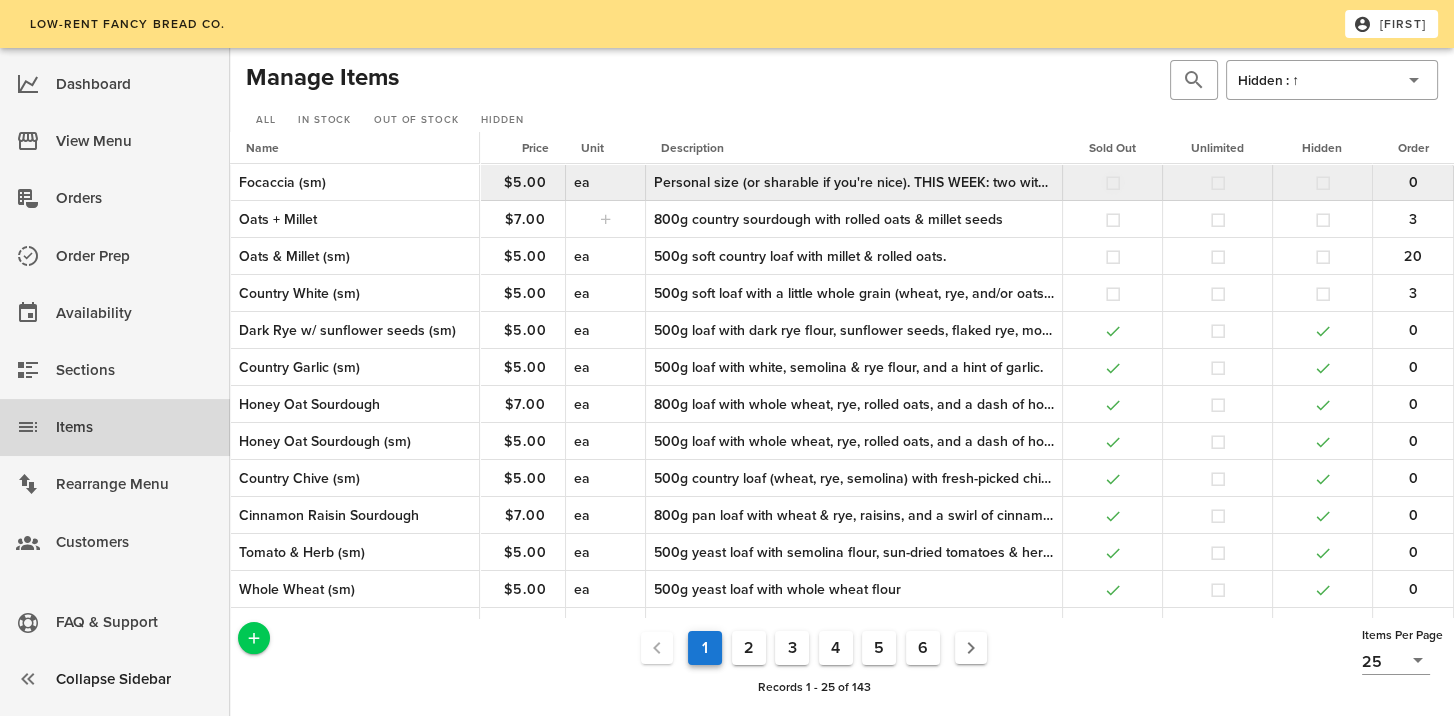 click at bounding box center [1113, 183] 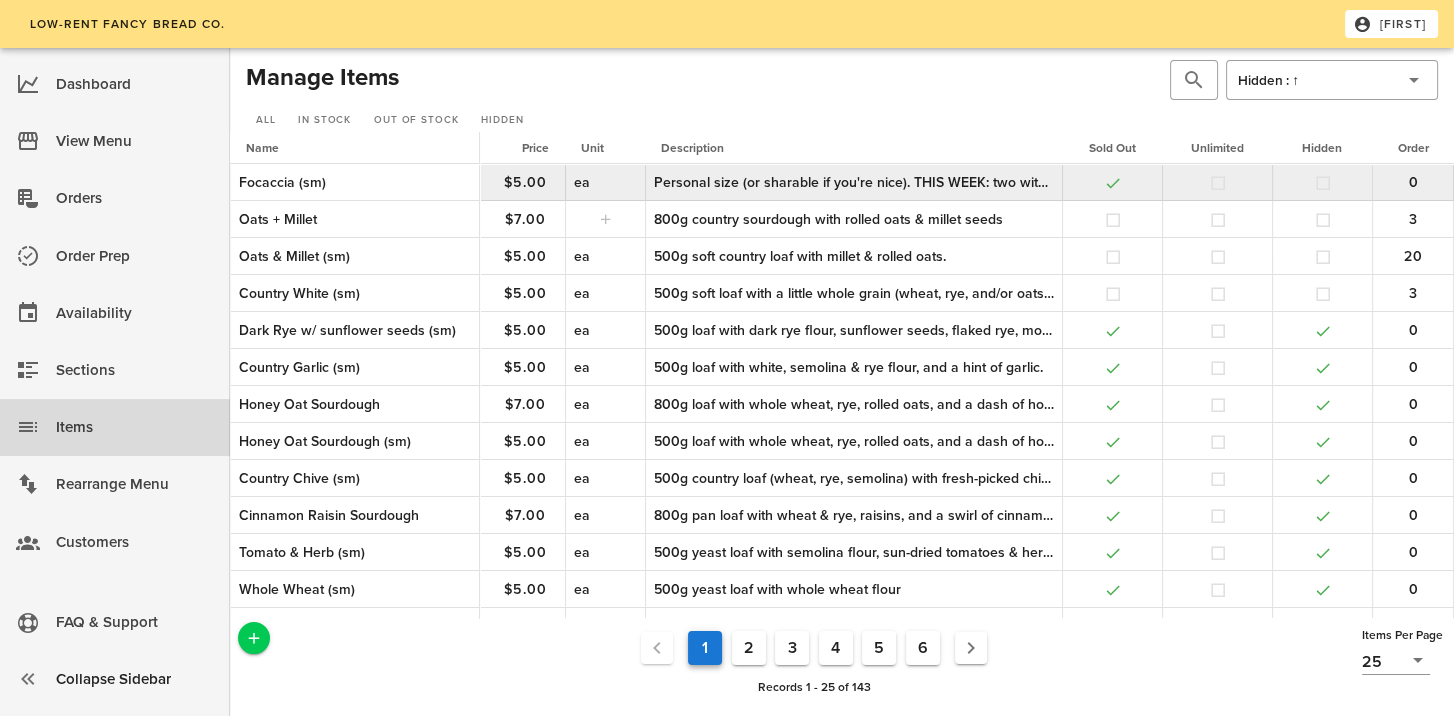 click on "Personal size (or sharable if you're nice). THIS WEEK: two with roasted corn; one with herbs & balsamic. Puffy, flat yeast bread topped with oil, salt, pepper, balsamic, herbs, garlic, shallots, and/or lemon peel (changes from week to week)." at bounding box center (854, 182) 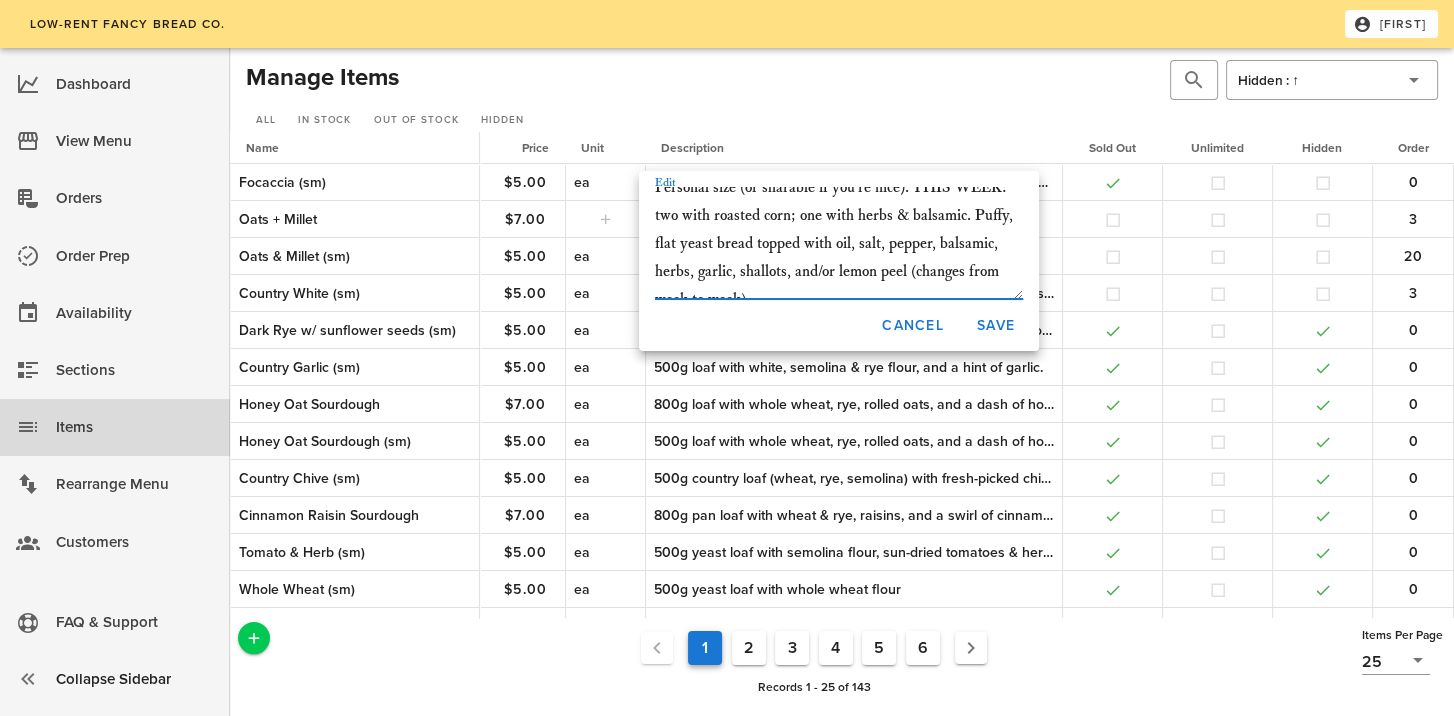 scroll, scrollTop: 0, scrollLeft: 0, axis: both 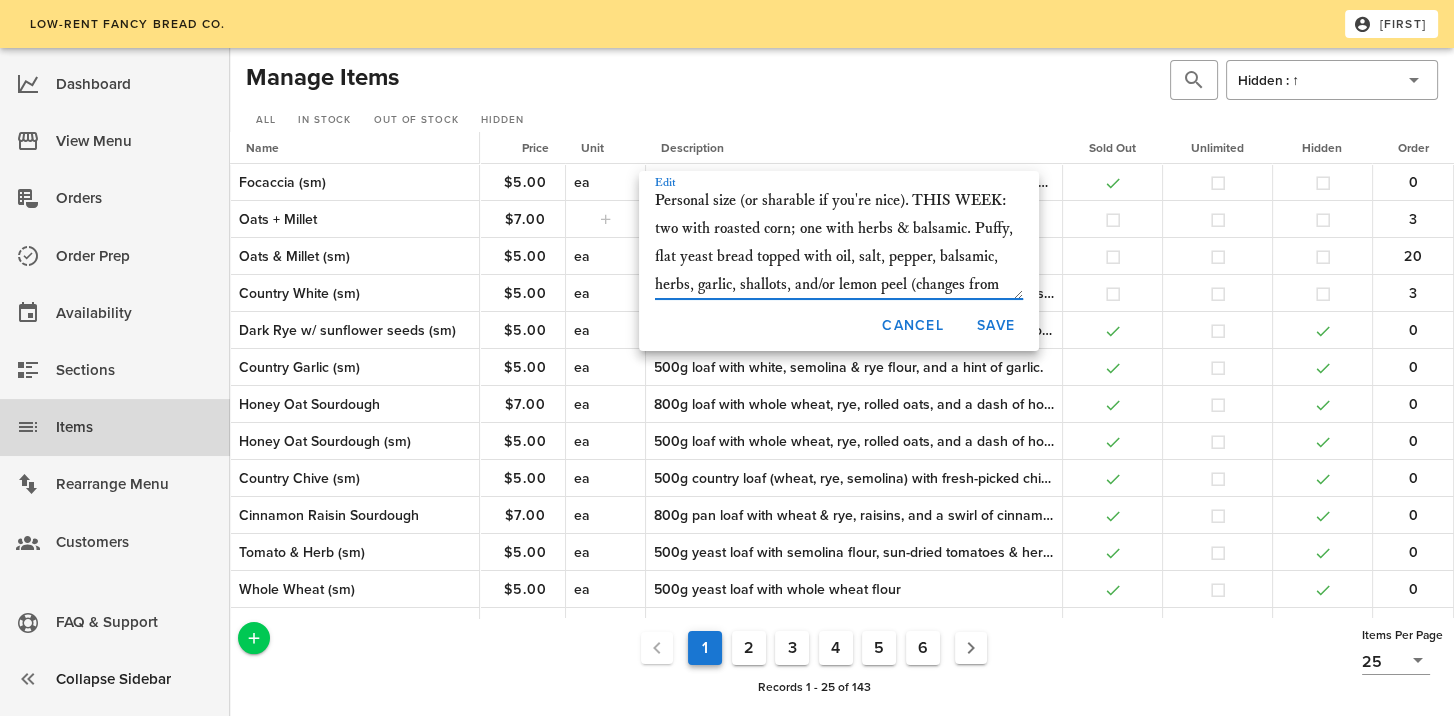 drag, startPoint x: 915, startPoint y: 197, endPoint x: 982, endPoint y: 239, distance: 79.07591 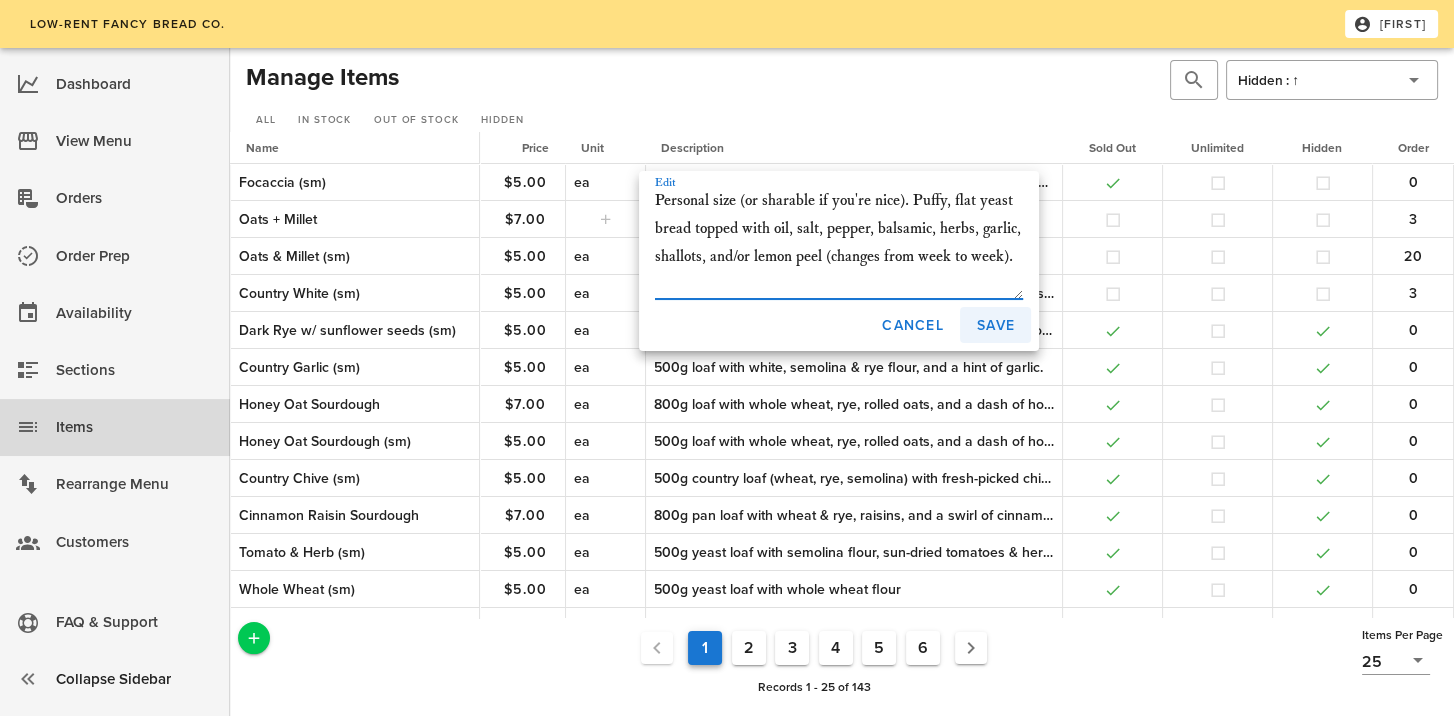 type on "Personal size (or sharable if you're nice). Puffy, flat yeast bread topped with oil, salt, pepper, balsamic, herbs, garlic, shallots, and/or lemon peel (changes from week to week)." 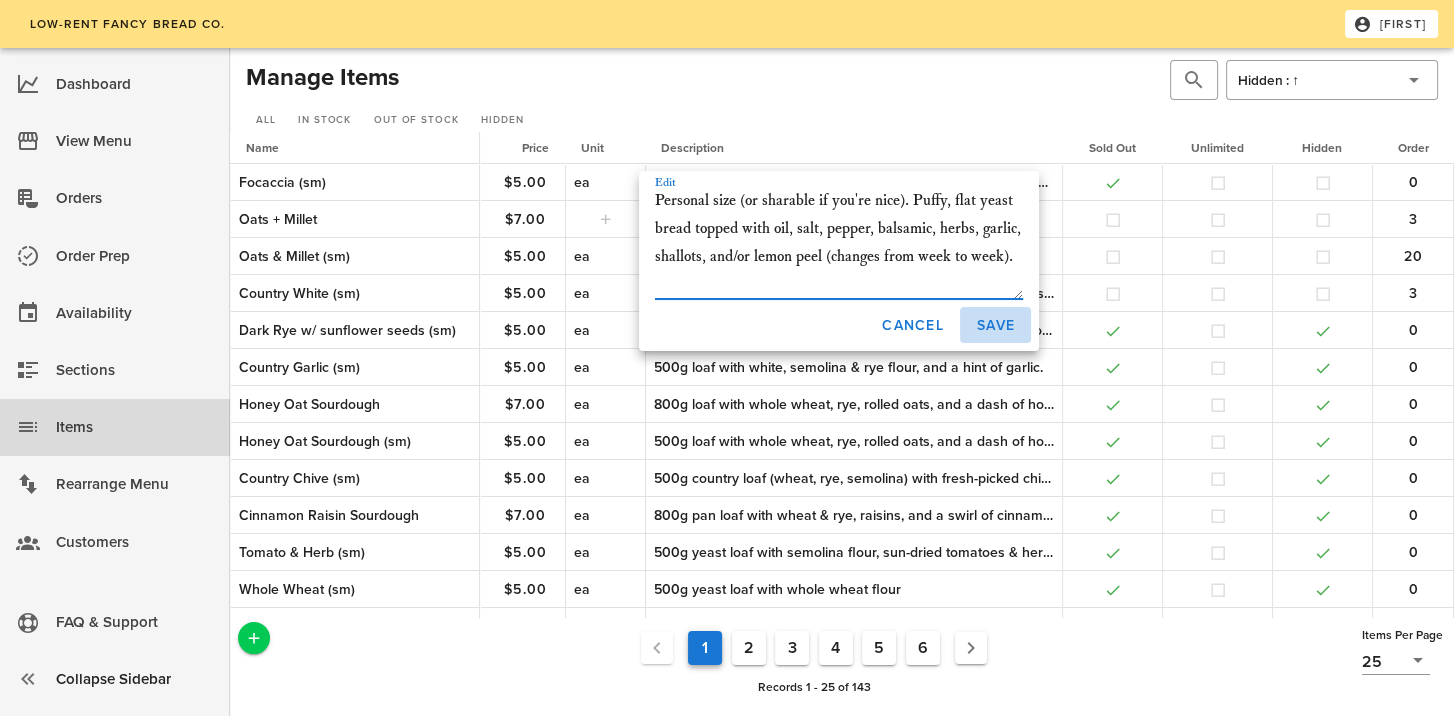 click on "Save" at bounding box center [995, 325] 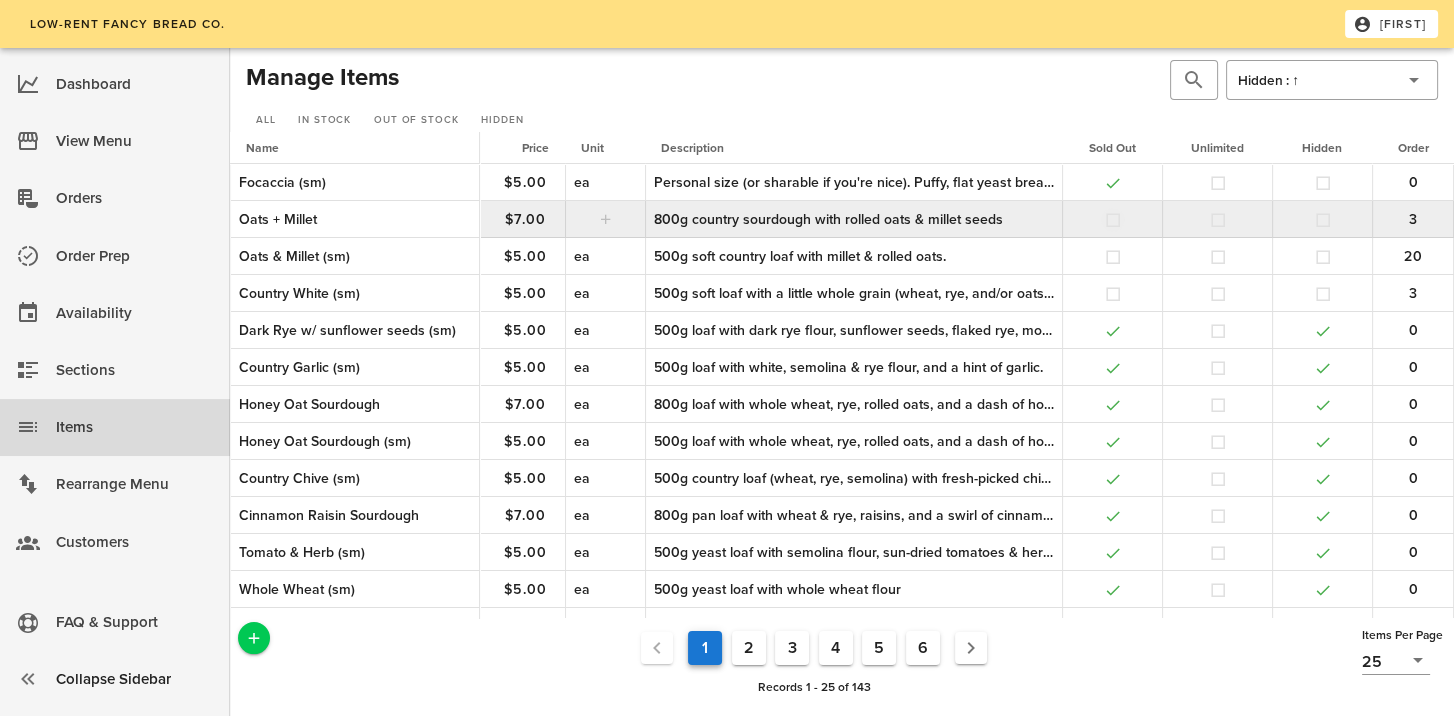 click at bounding box center [1113, 220] 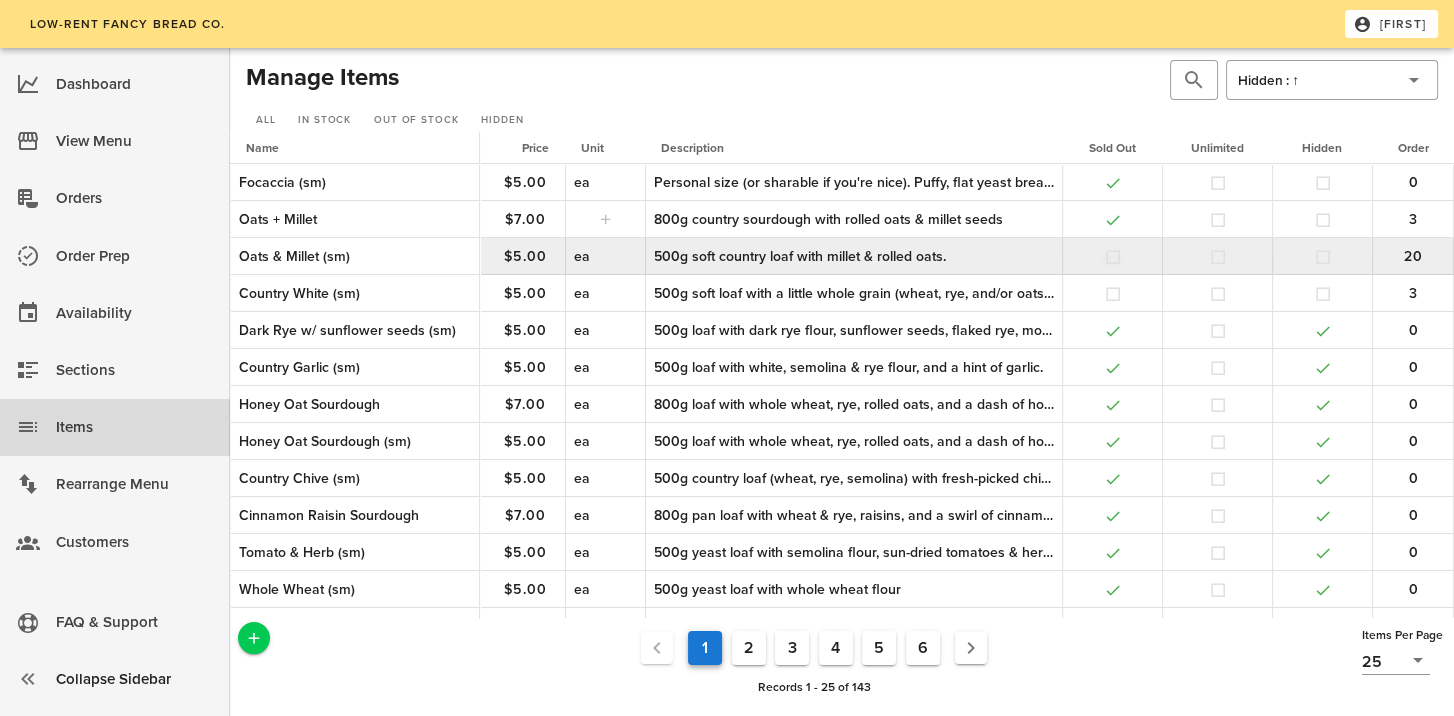 click at bounding box center [1113, 257] 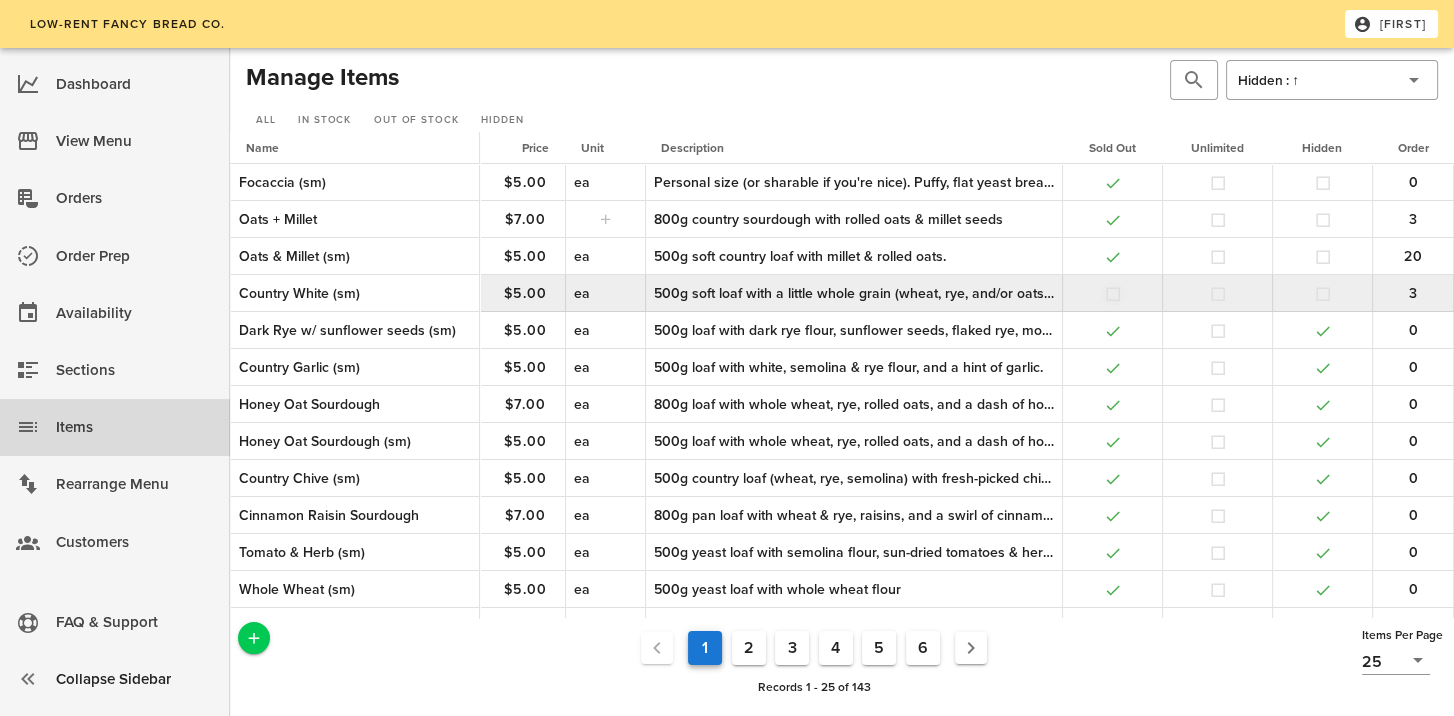 click at bounding box center (1113, 294) 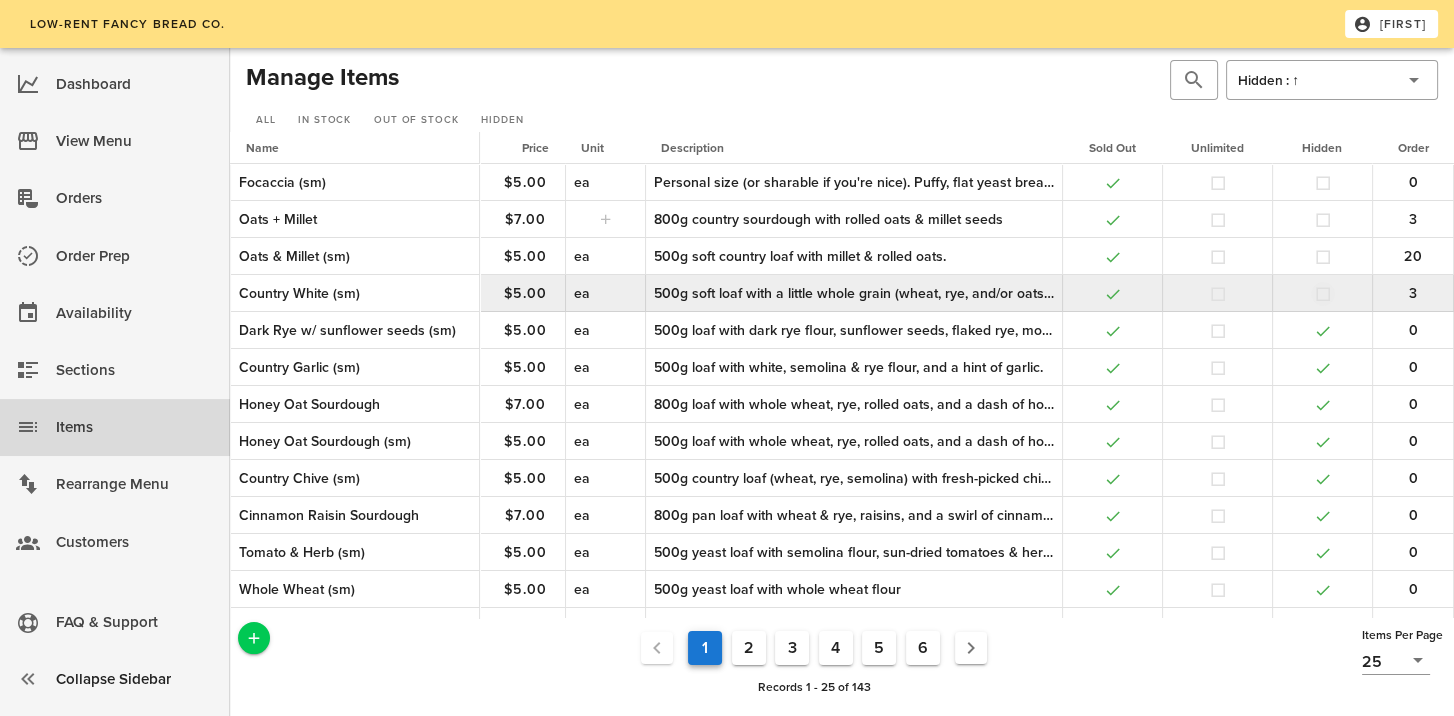 click at bounding box center [1323, 294] 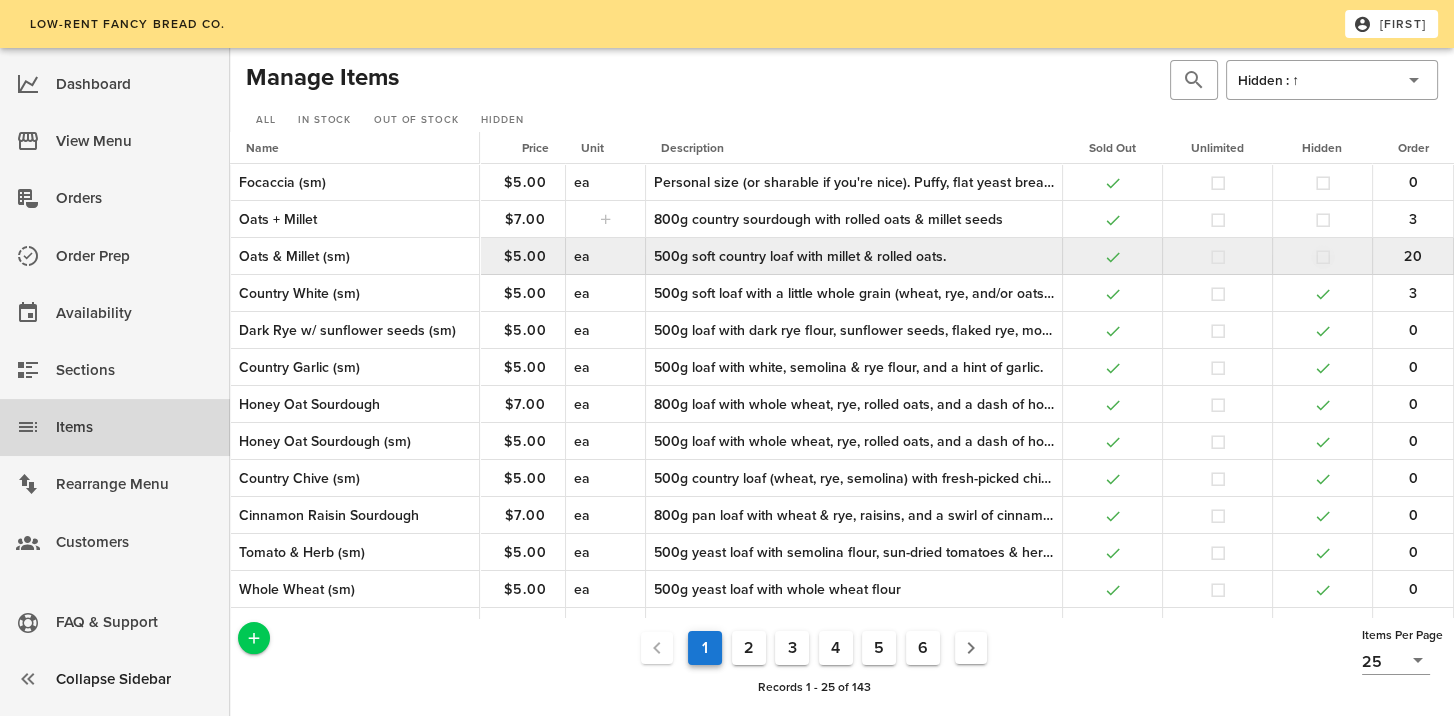 click at bounding box center [1323, 257] 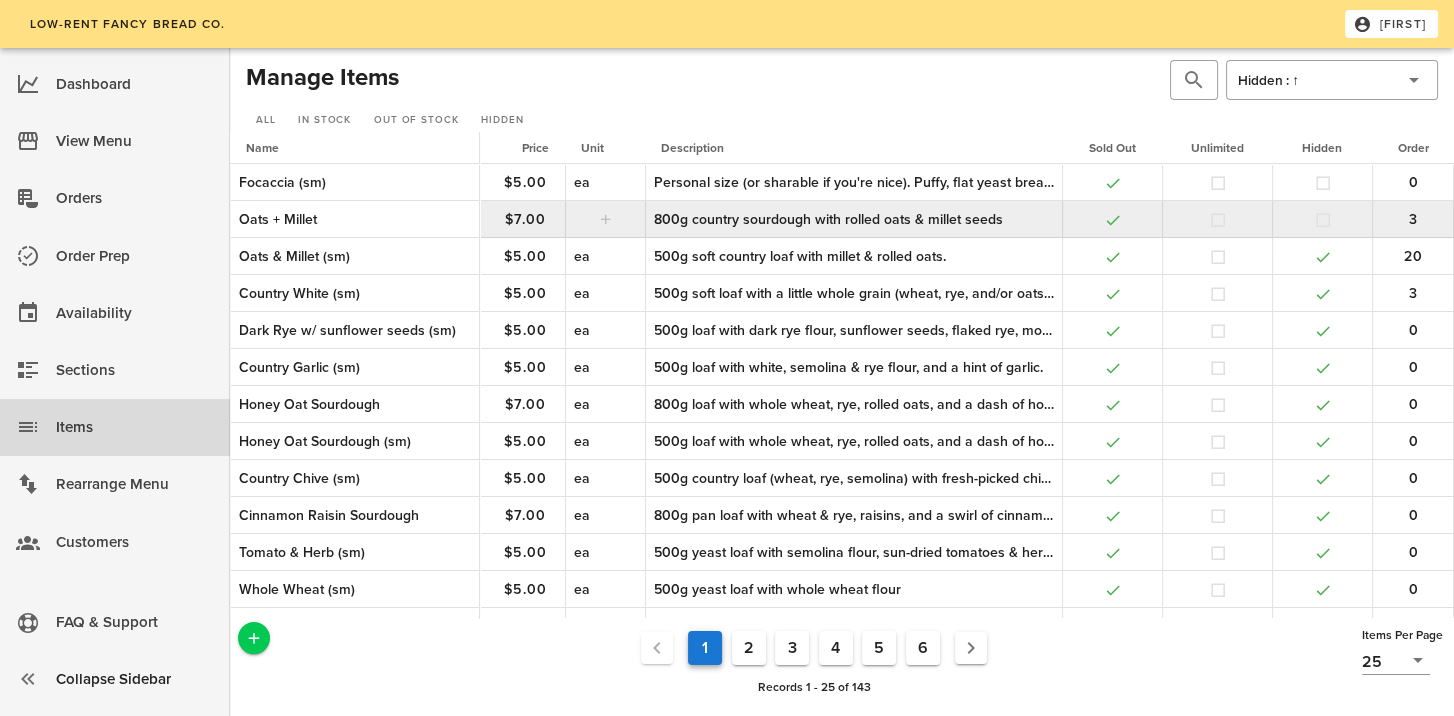 click at bounding box center (1323, 220) 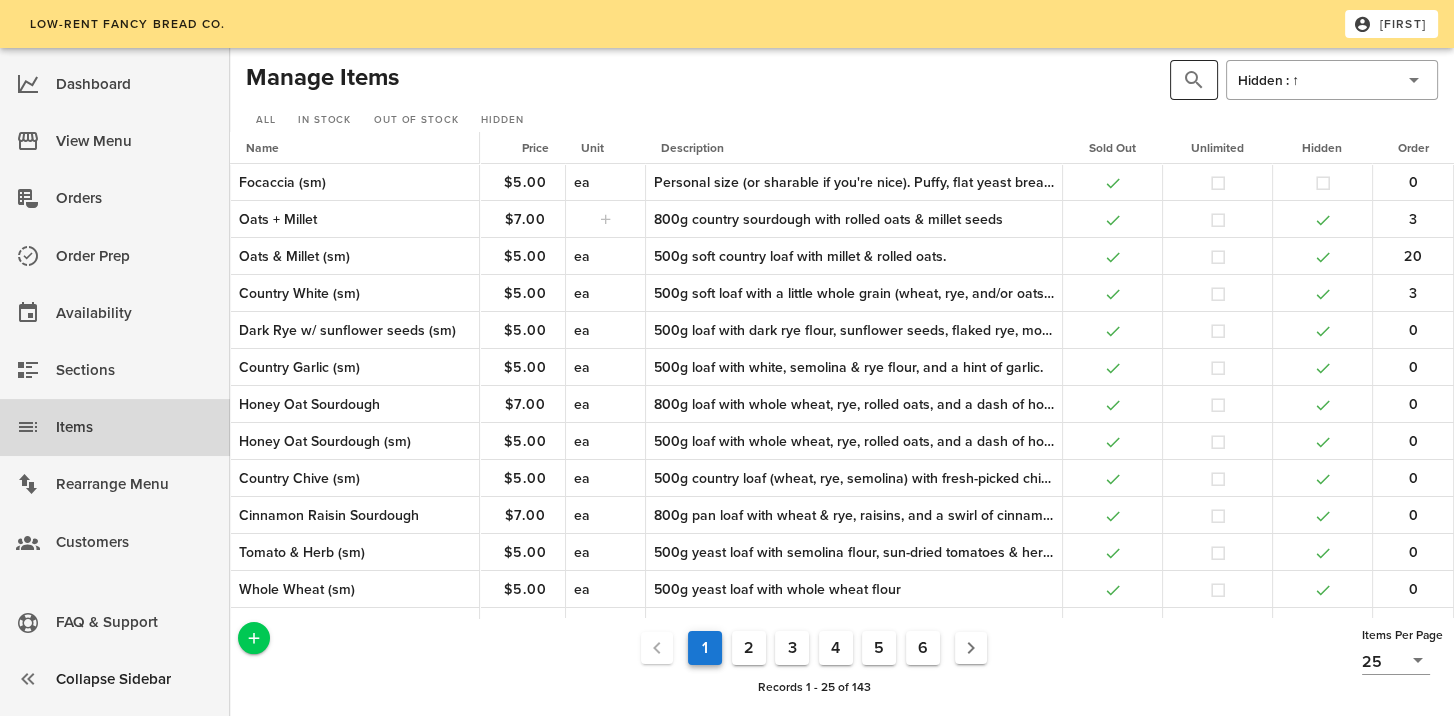 click at bounding box center (1194, 80) 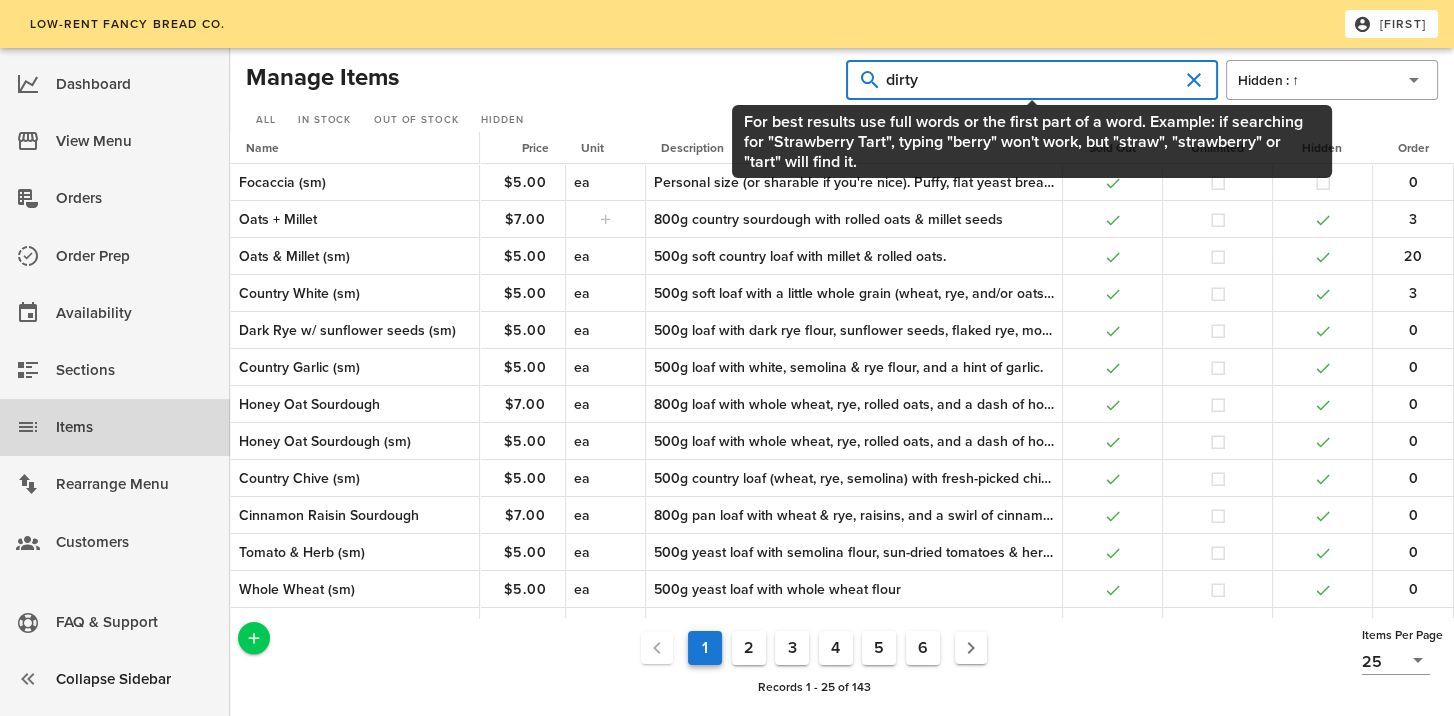 type on "dirty" 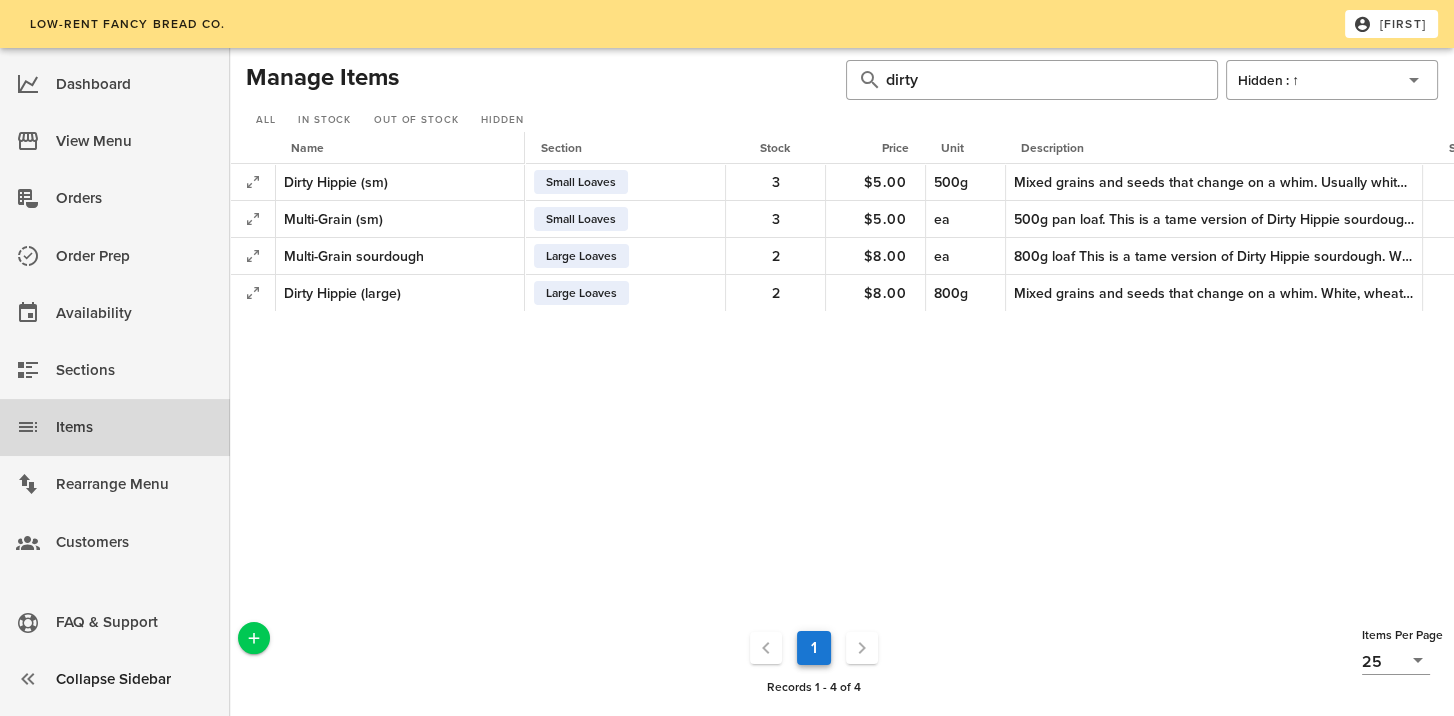 scroll, scrollTop: 0, scrollLeft: 359, axis: horizontal 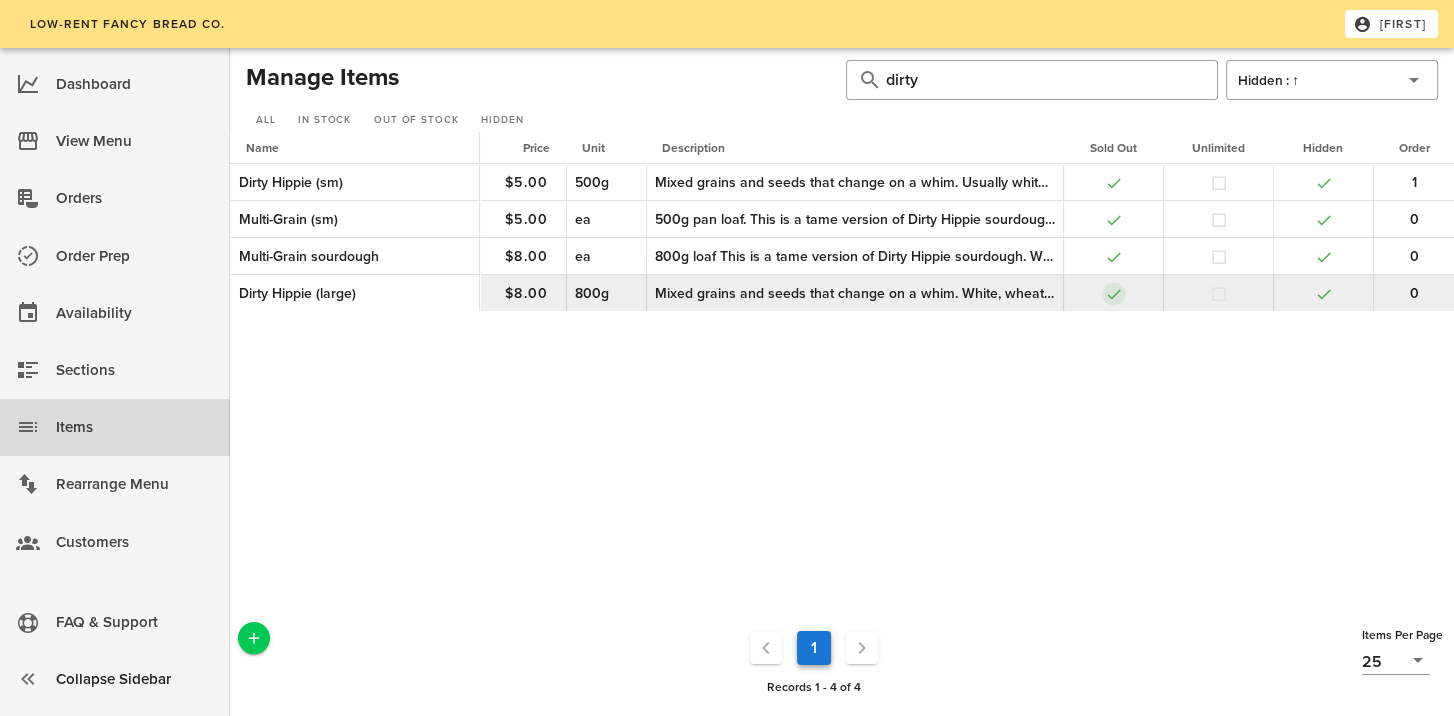 click at bounding box center [1114, 294] 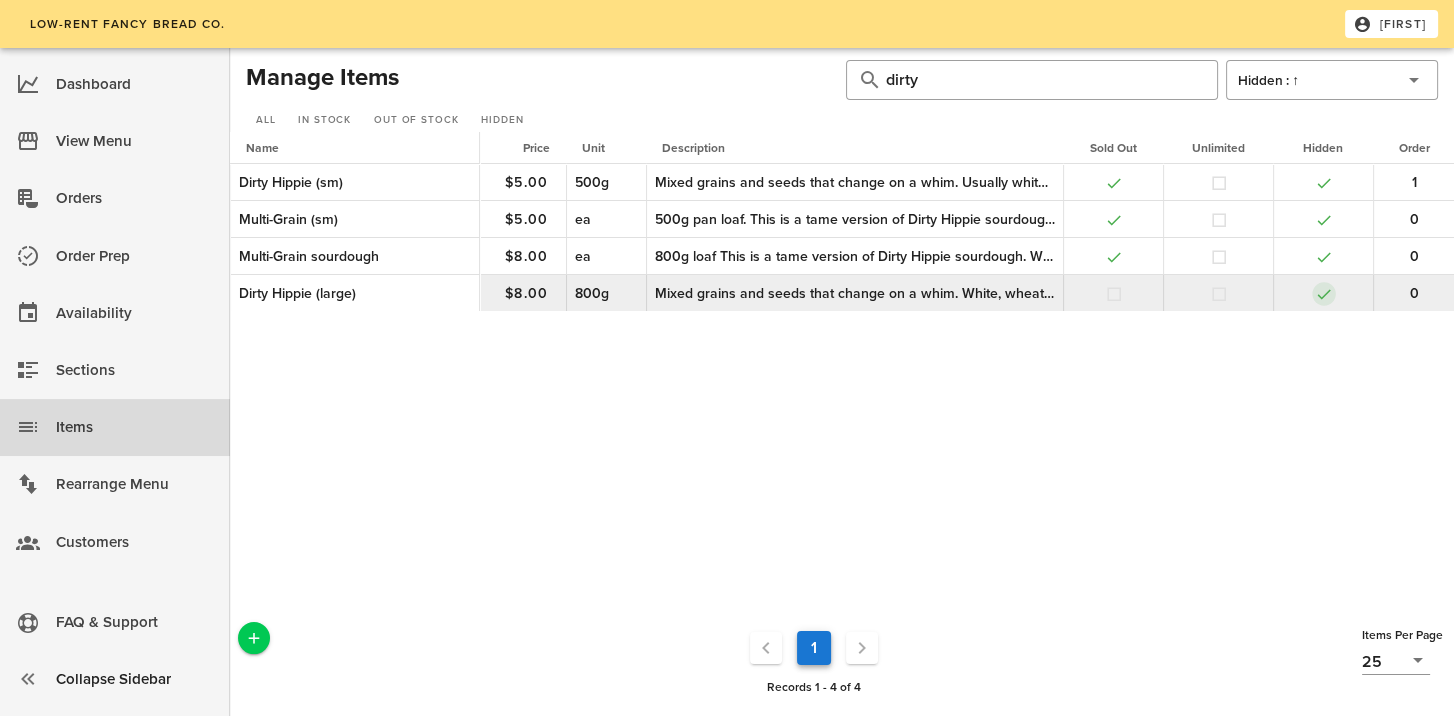 click at bounding box center [1324, 294] 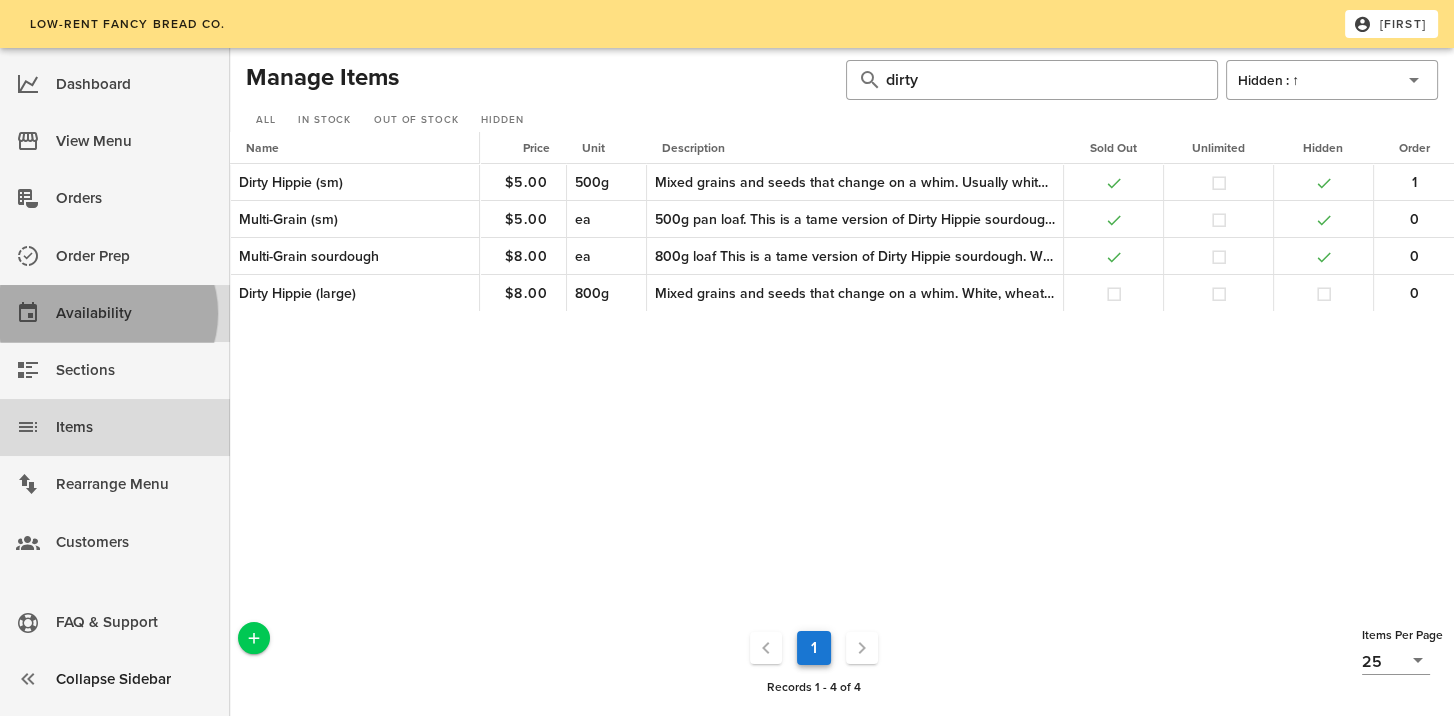click on "Availability" at bounding box center (135, 313) 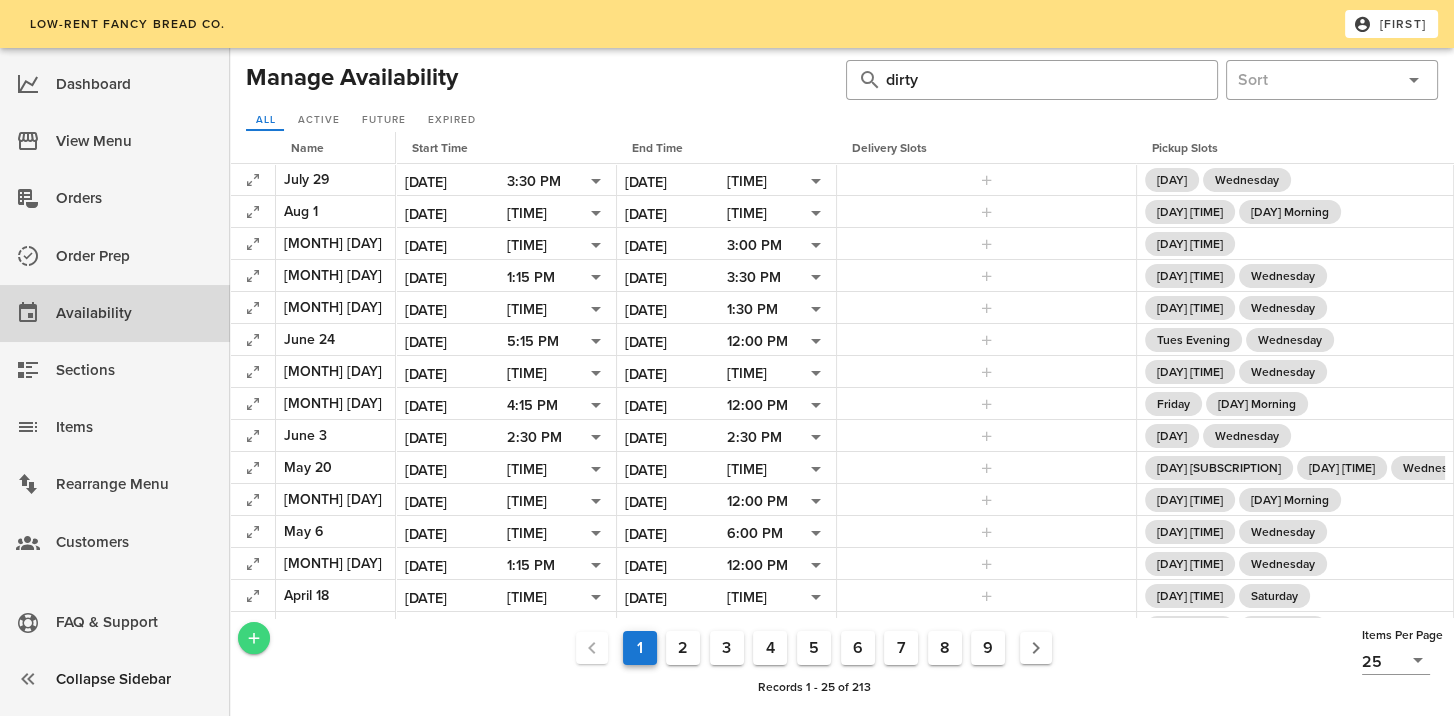 click at bounding box center [254, 638] 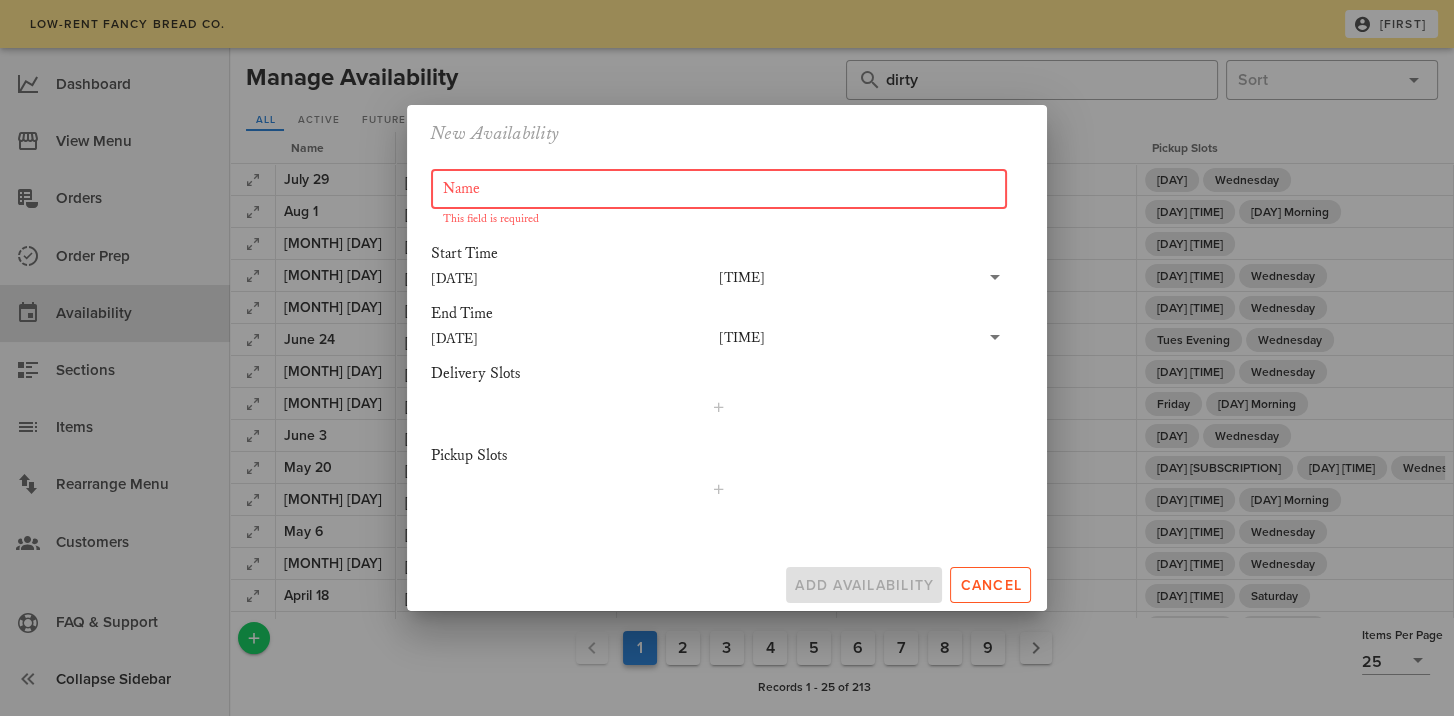 click on "Name" at bounding box center (719, 189) 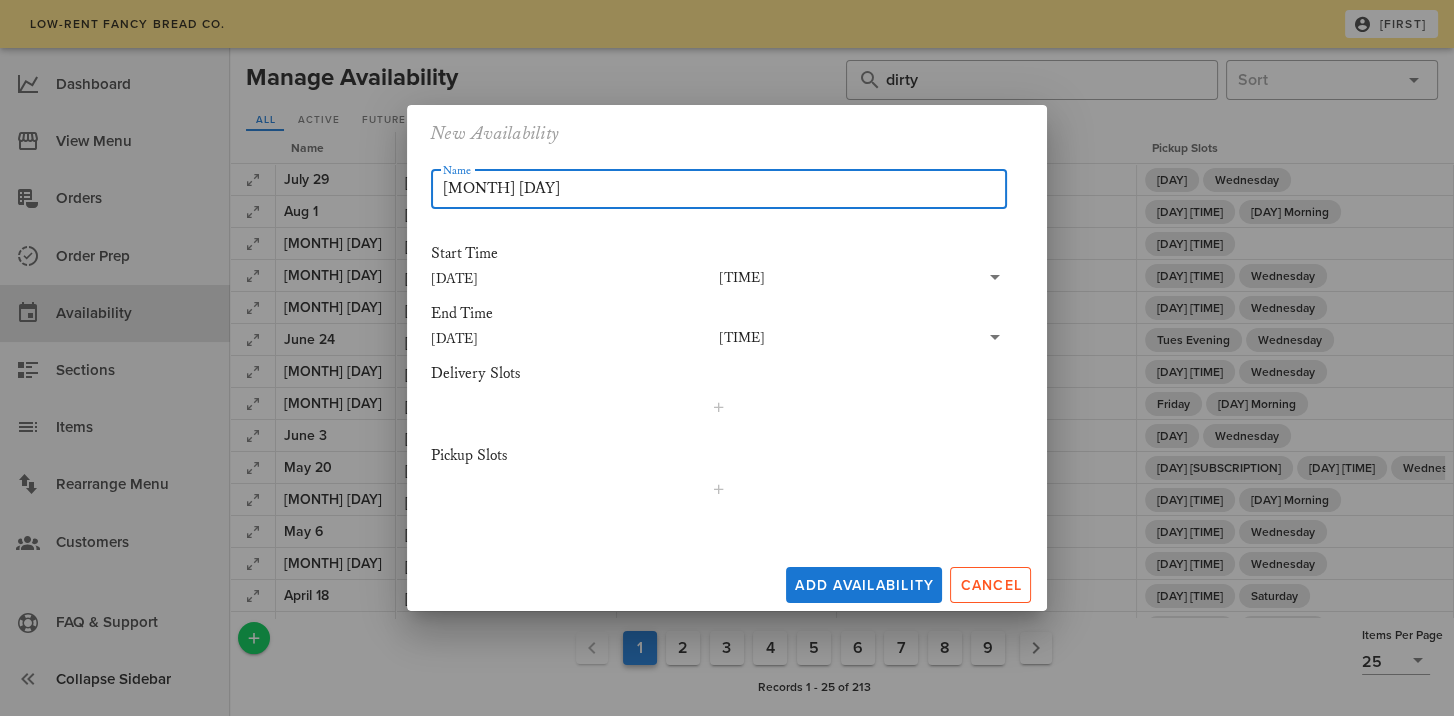 type on "[MONTH] [DAY]" 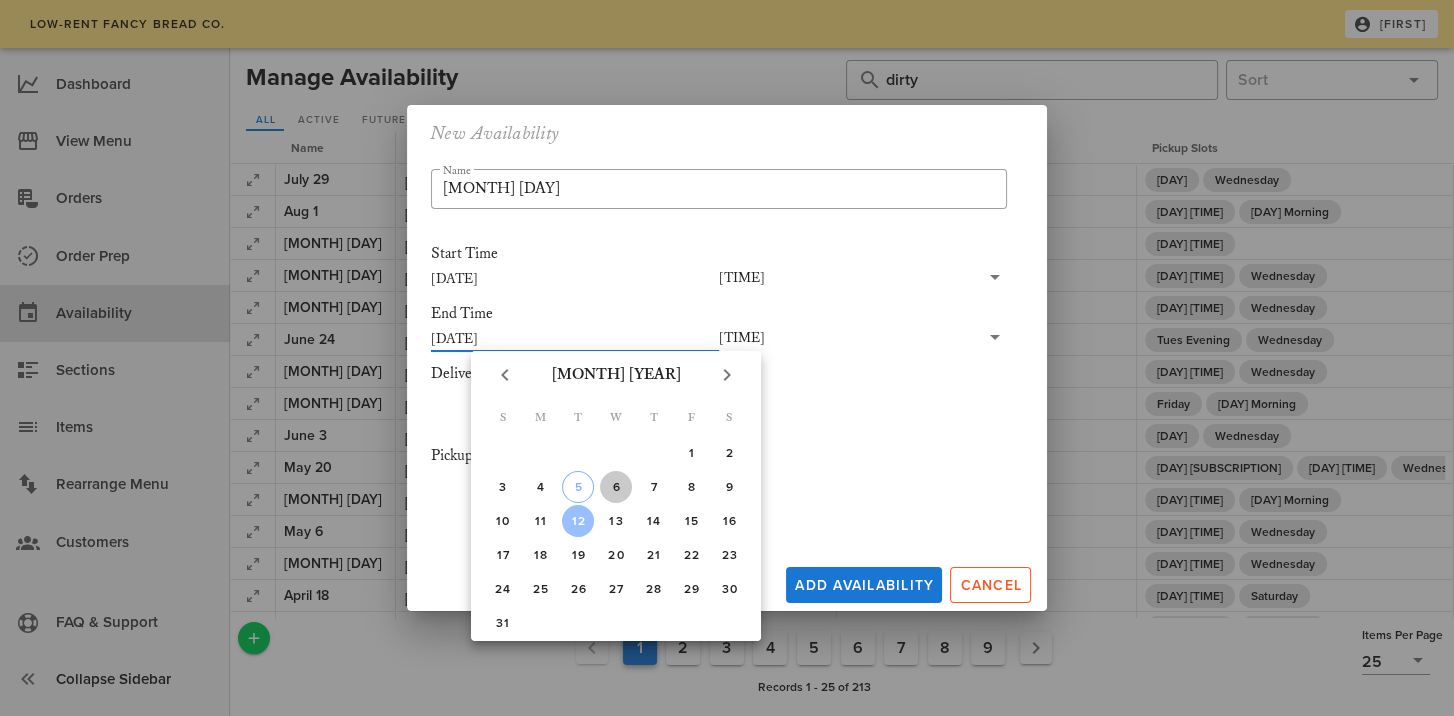 click on "6" at bounding box center [616, 487] 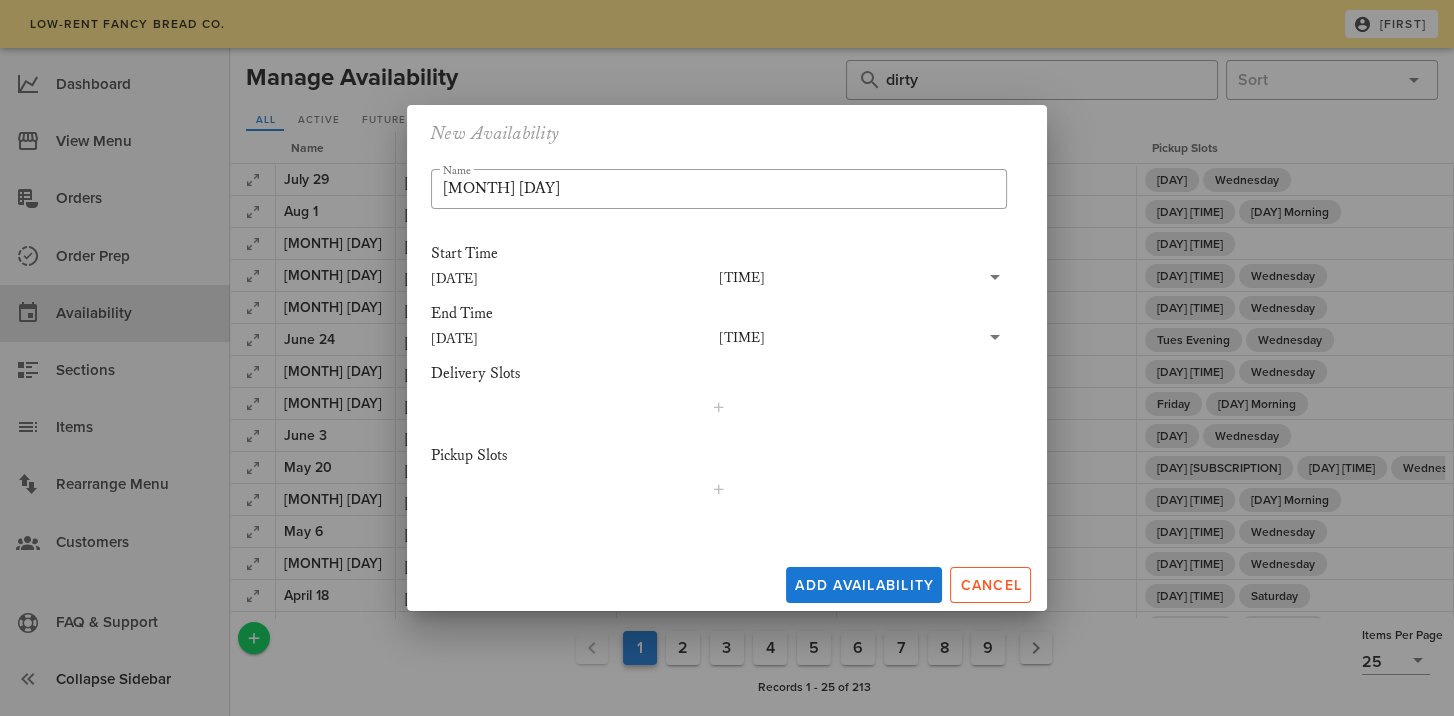 click on "[TIME]" at bounding box center [742, 338] 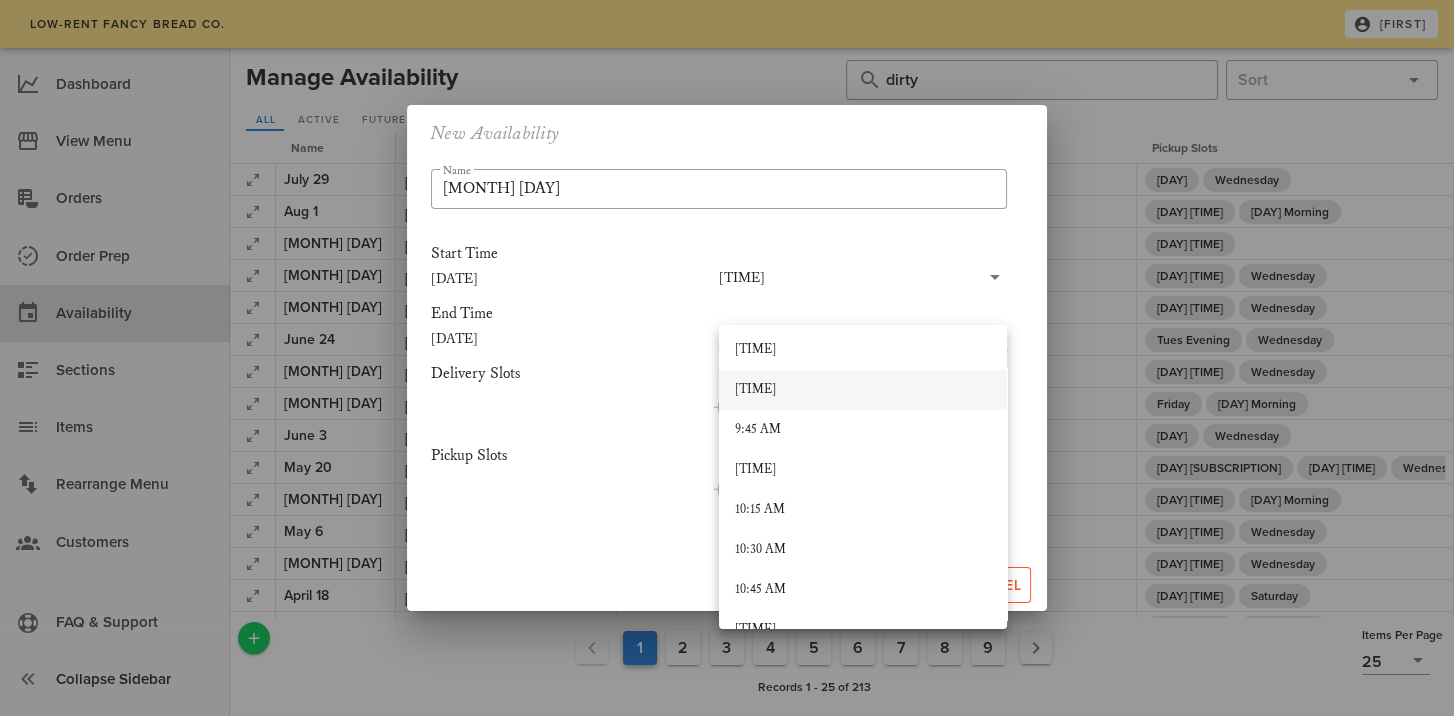 scroll, scrollTop: 1512, scrollLeft: 0, axis: vertical 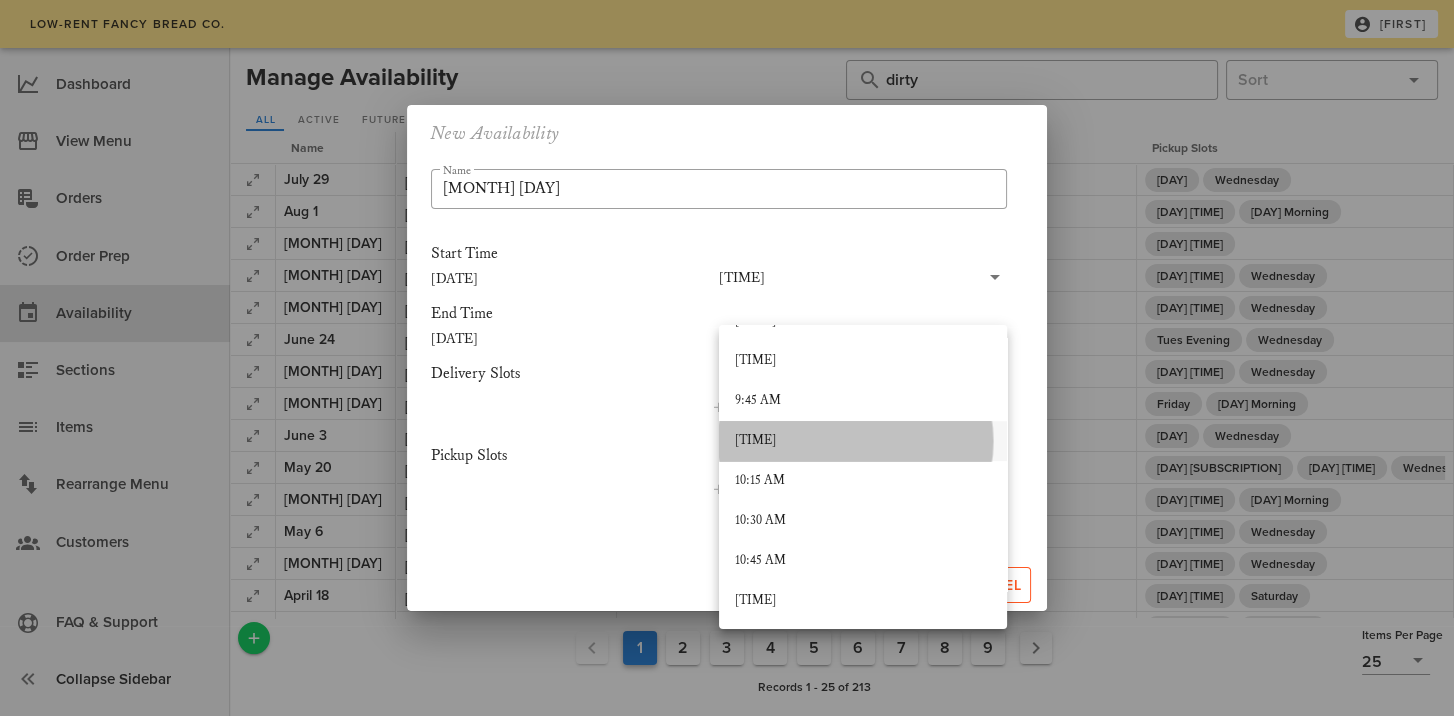 click on "[TIME]" at bounding box center [863, 441] 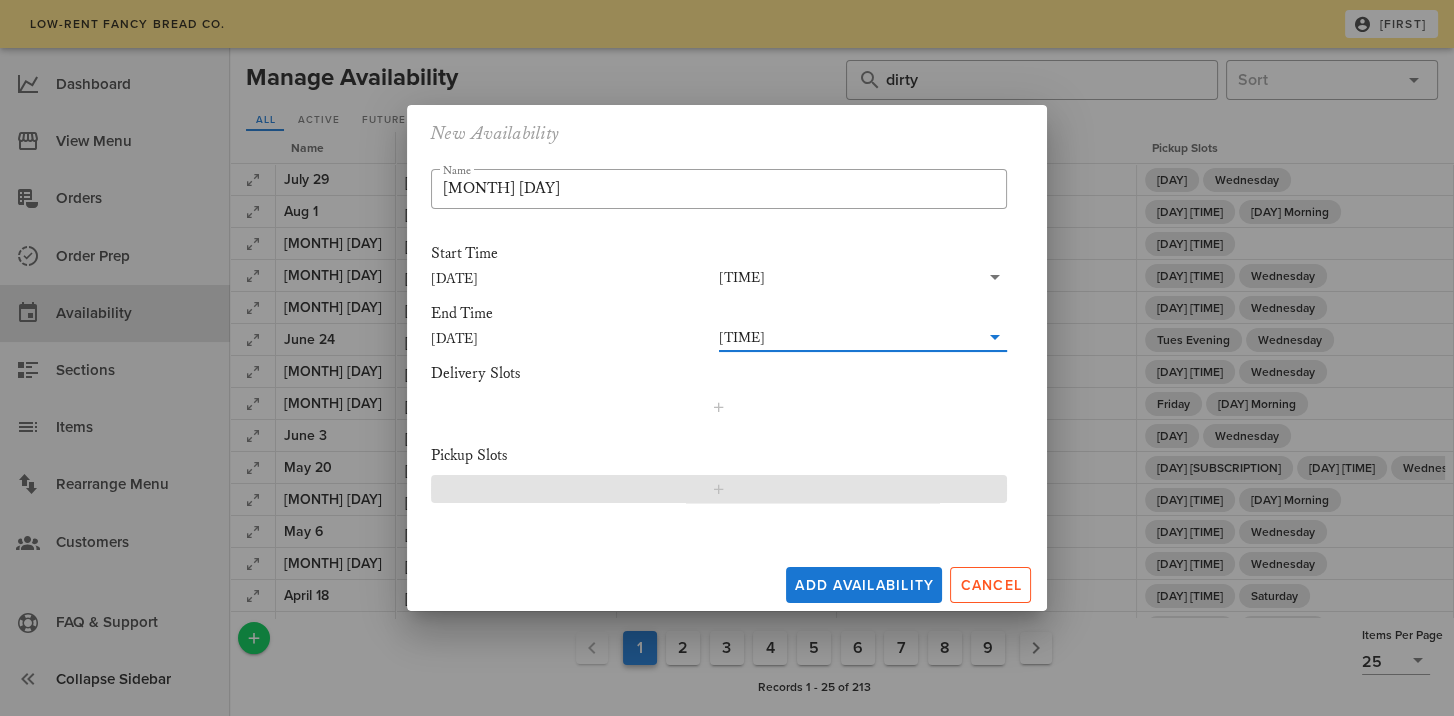 click at bounding box center [719, 489] 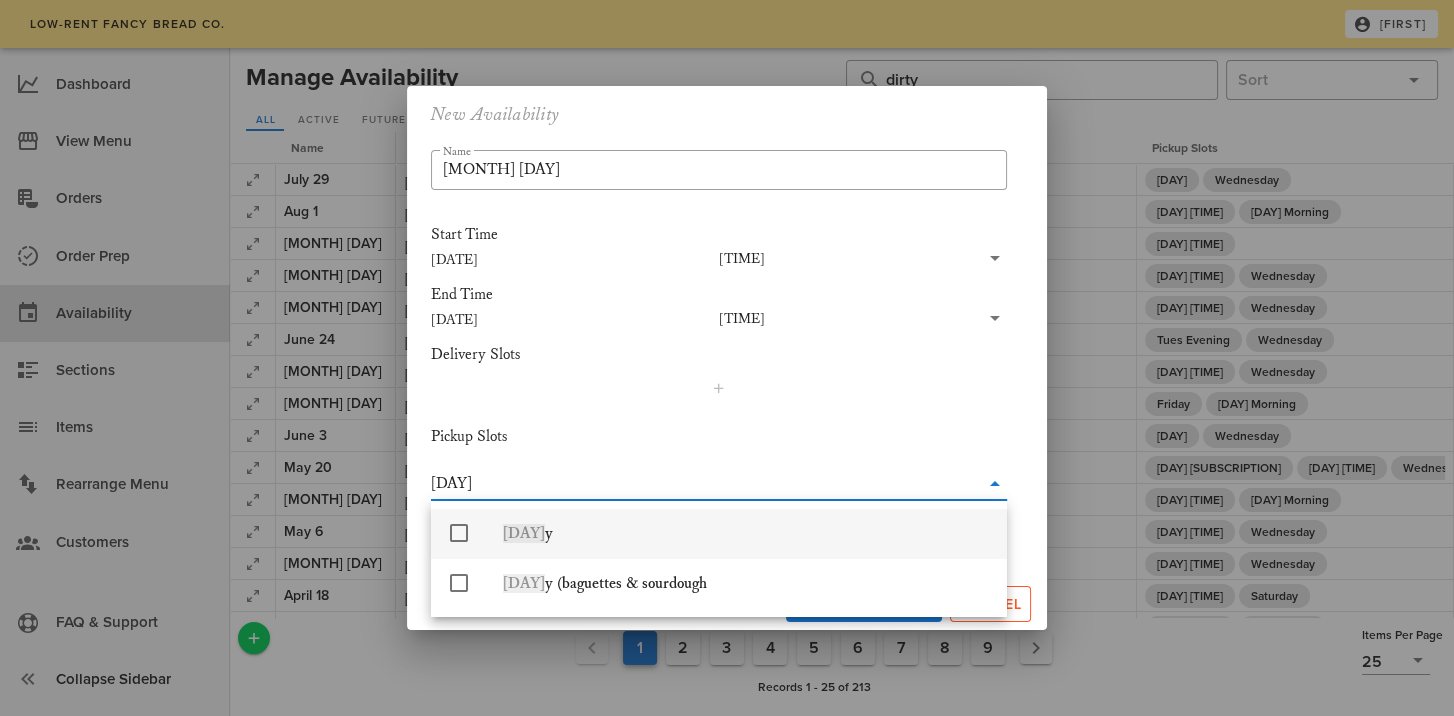 type on "[DAY]" 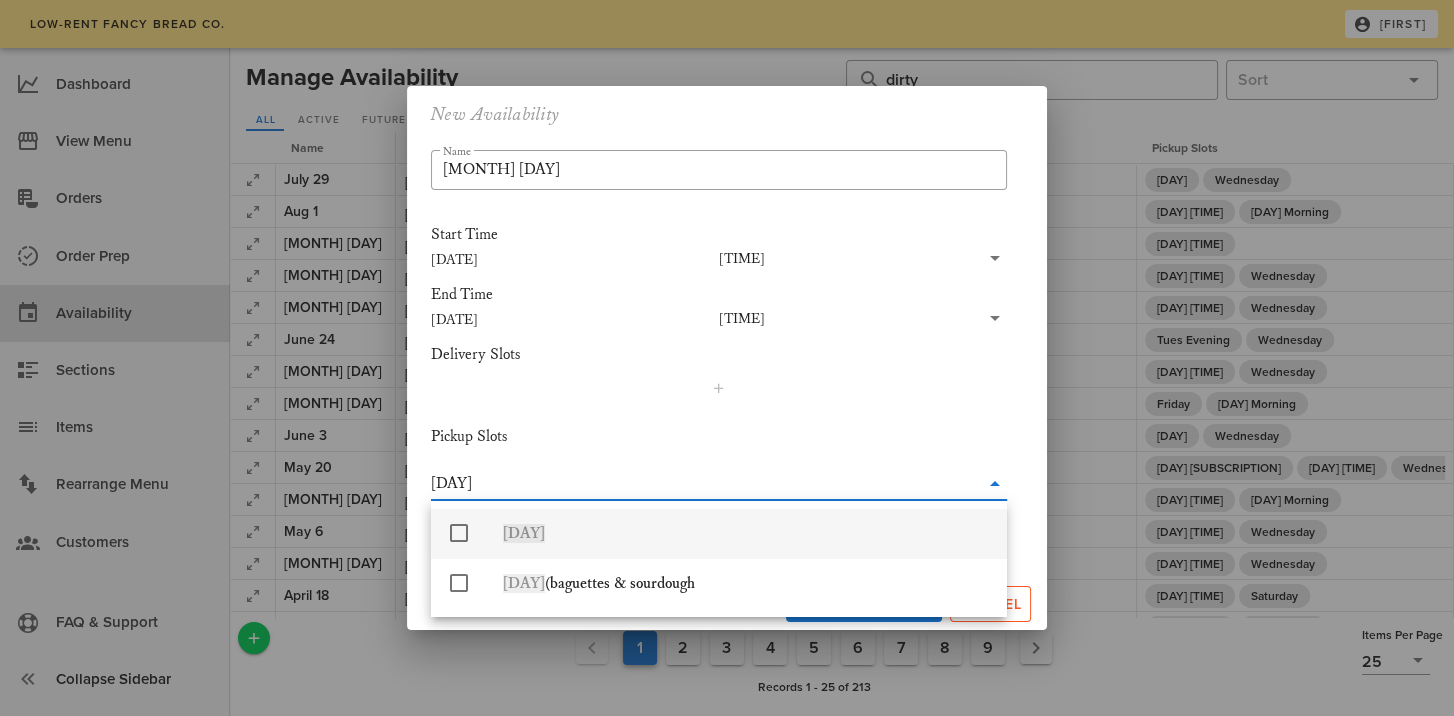 click at bounding box center [459, 533] 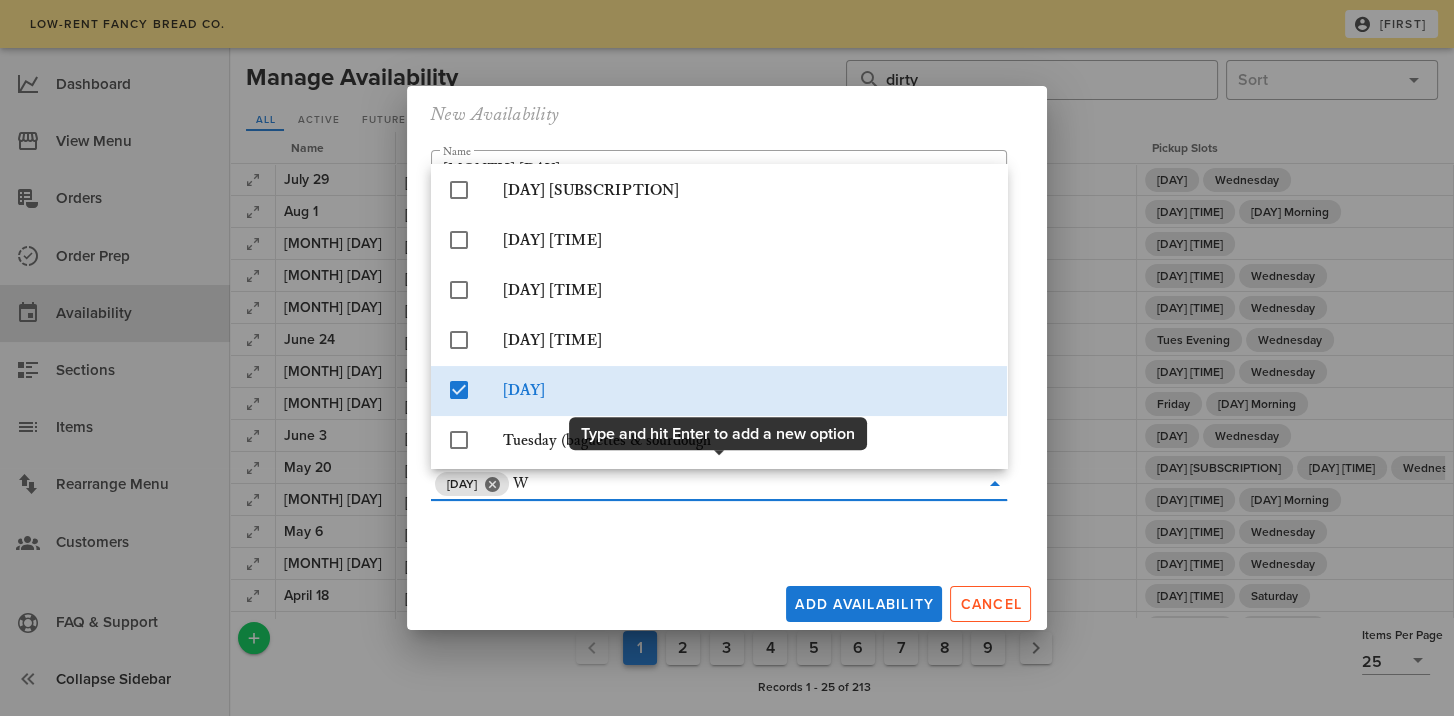 scroll, scrollTop: 0, scrollLeft: 0, axis: both 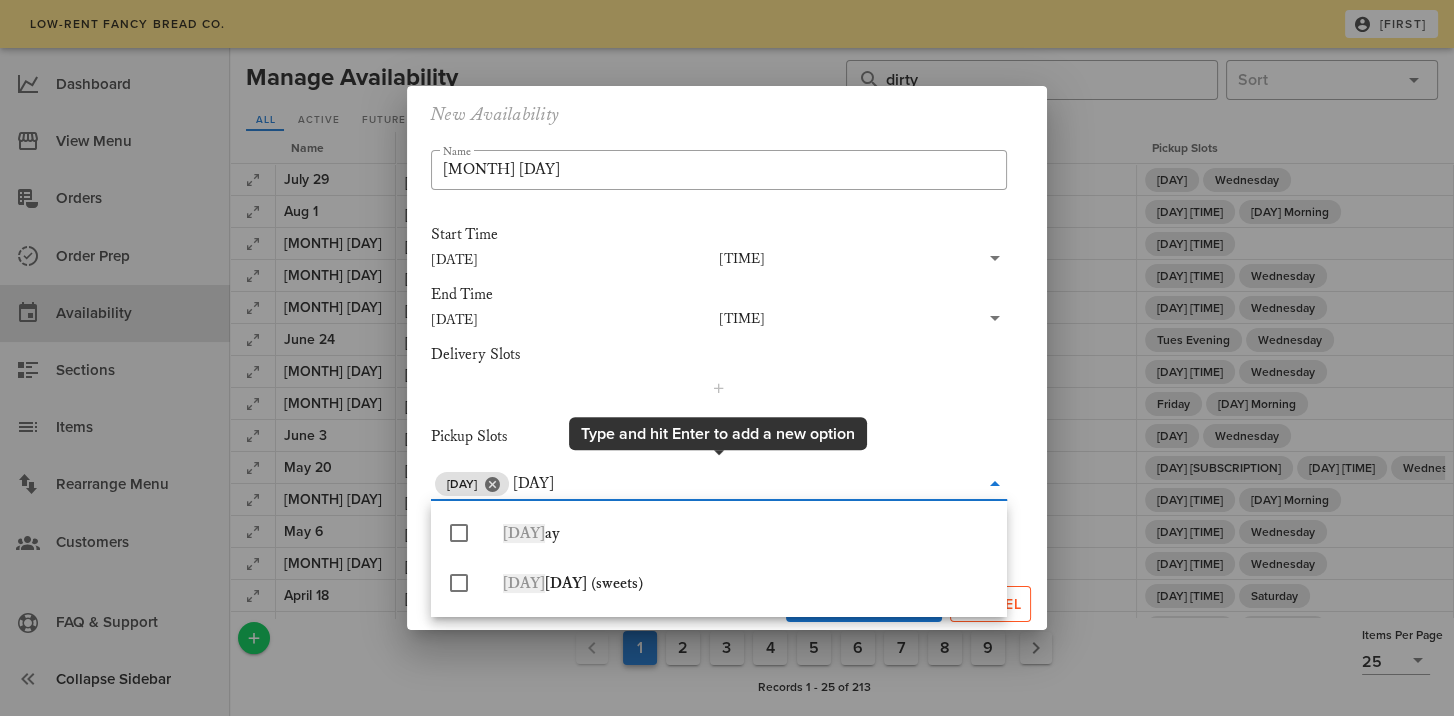 type on "[DAY]" 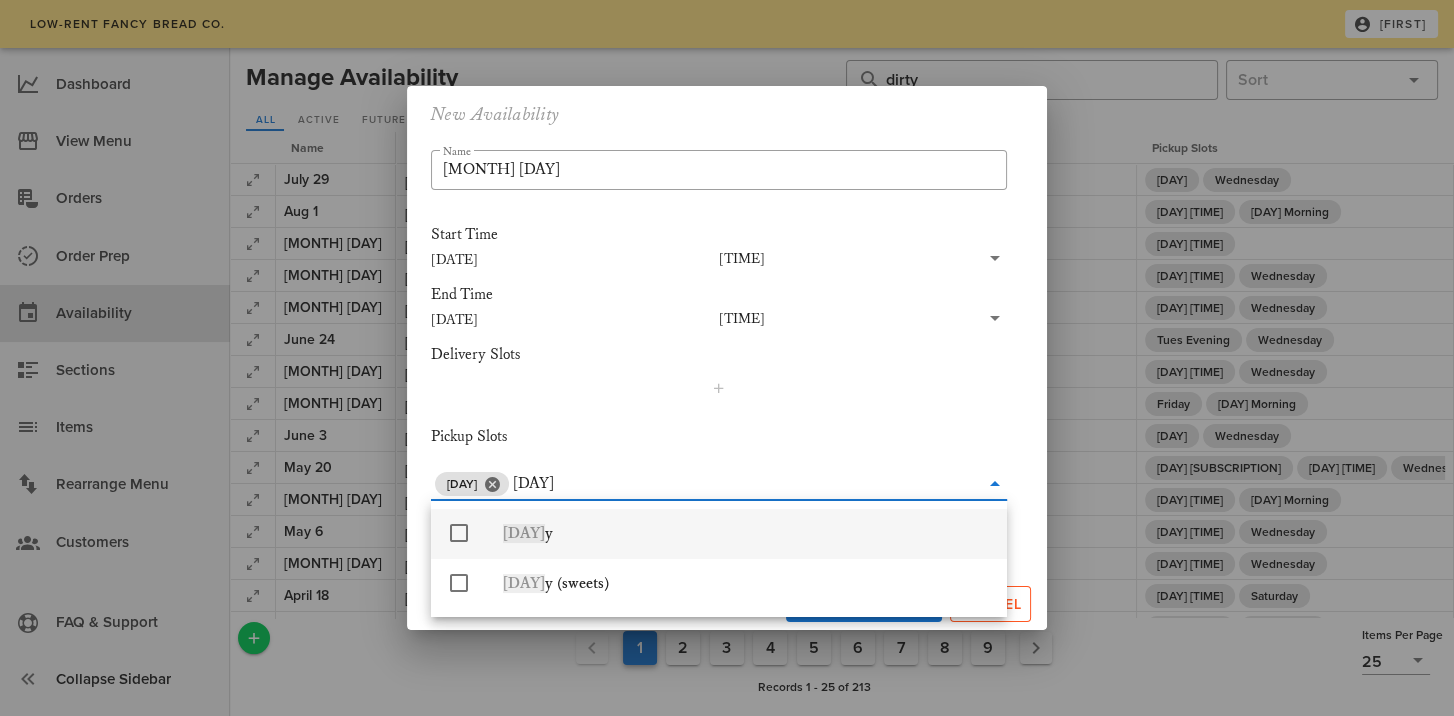 click at bounding box center [459, 533] 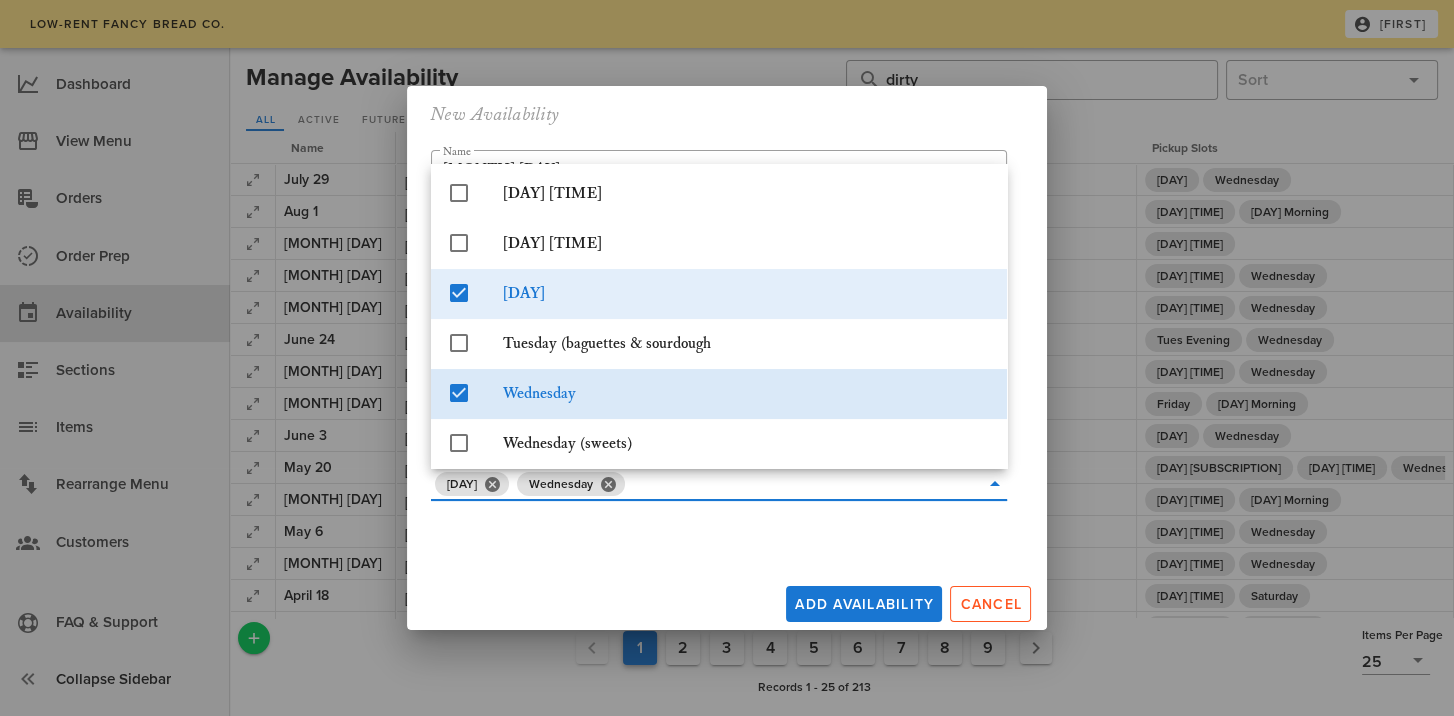 scroll, scrollTop: 456, scrollLeft: 0, axis: vertical 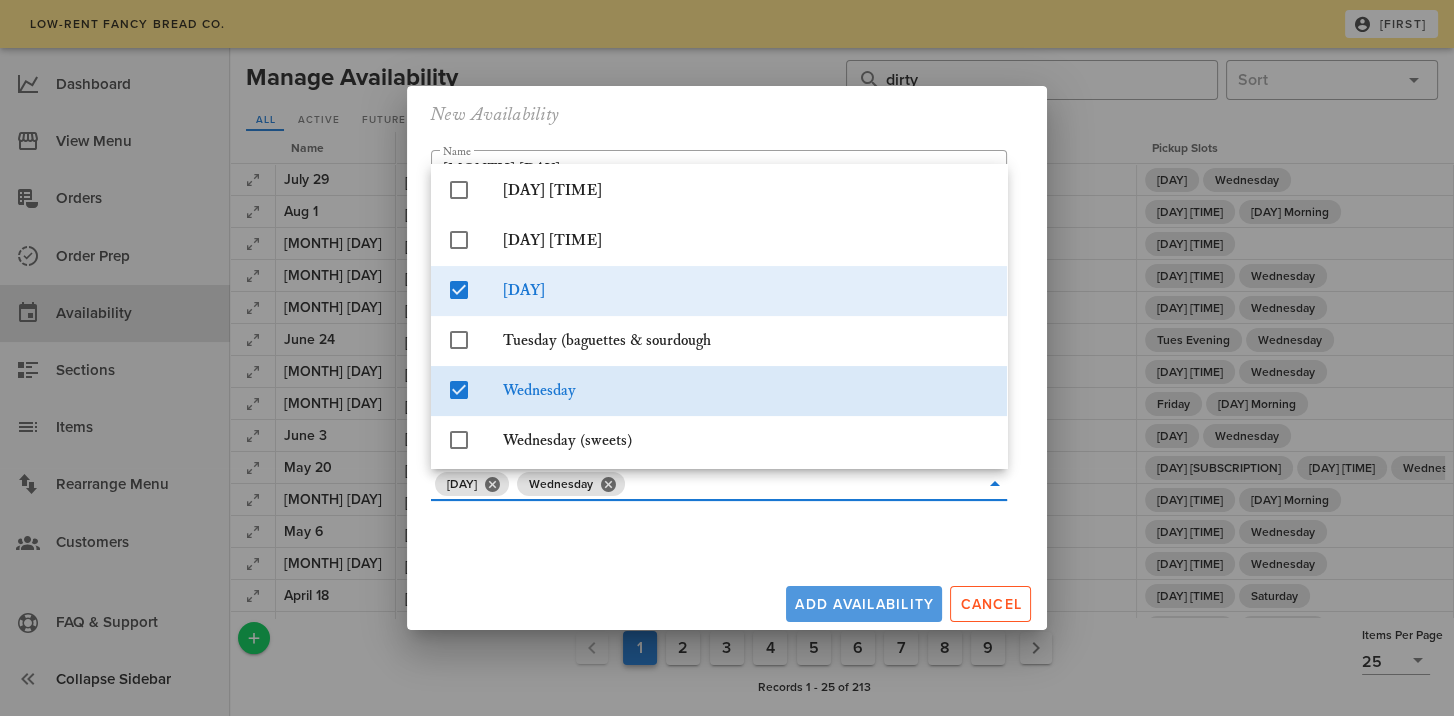 click on "July 29 [DATE] [TIME] [DATE] [TIME] [DAY] [DAY] Aug 1 [DATE] [TIME] [DATE] [TIME] [DAY] Afternoon [DAY] Morning July 18 [DATE] [TIME] [DATE] [TIME] [DAY] Afternoon July 8 [DATE] [TIME] [DATE] [TIME] [DAY] Afternoon [DAY] July 1 [DATE] [TIME] [DATE] [TIME] [DAY] Afternoon [DAY] June 24 [DATE] [TIME] [DATE] [TIME] [DAY] Evening [DAY] June 10 [DATE] [TIME] [DATE] [TIME] [DAY] Afternoon [DAY] June 6 [DATE] [TIME] [DATE] [TIME] [DAY] [DAY] Morning June 3 [DATE] [TIME] [DATE] [TIME] [DAY] [DAY] May 20 [DATE] [TIME] [DATE] [TIME] [DAY] Subscription [DAY] Afternoon [DAY] May 9 1" at bounding box center [727, 358] 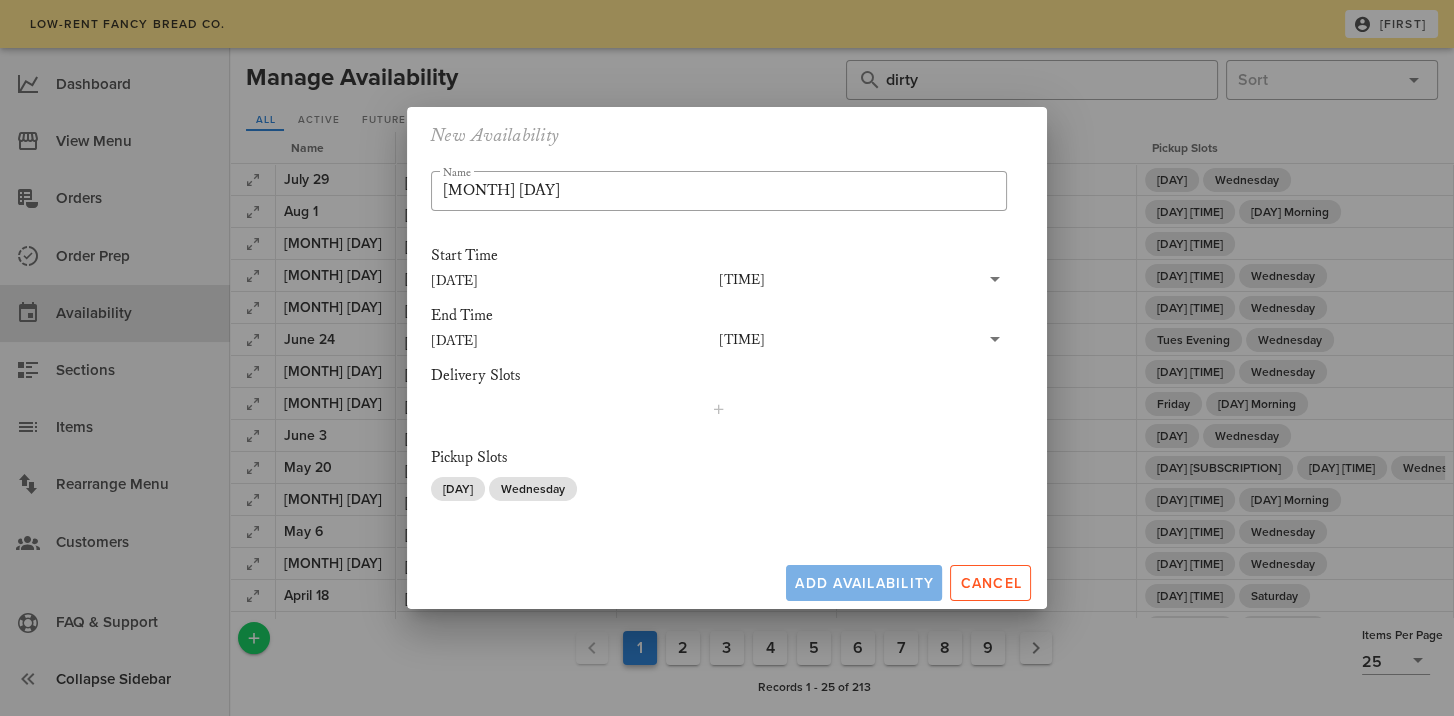 click on "Add Availability" at bounding box center [864, 583] 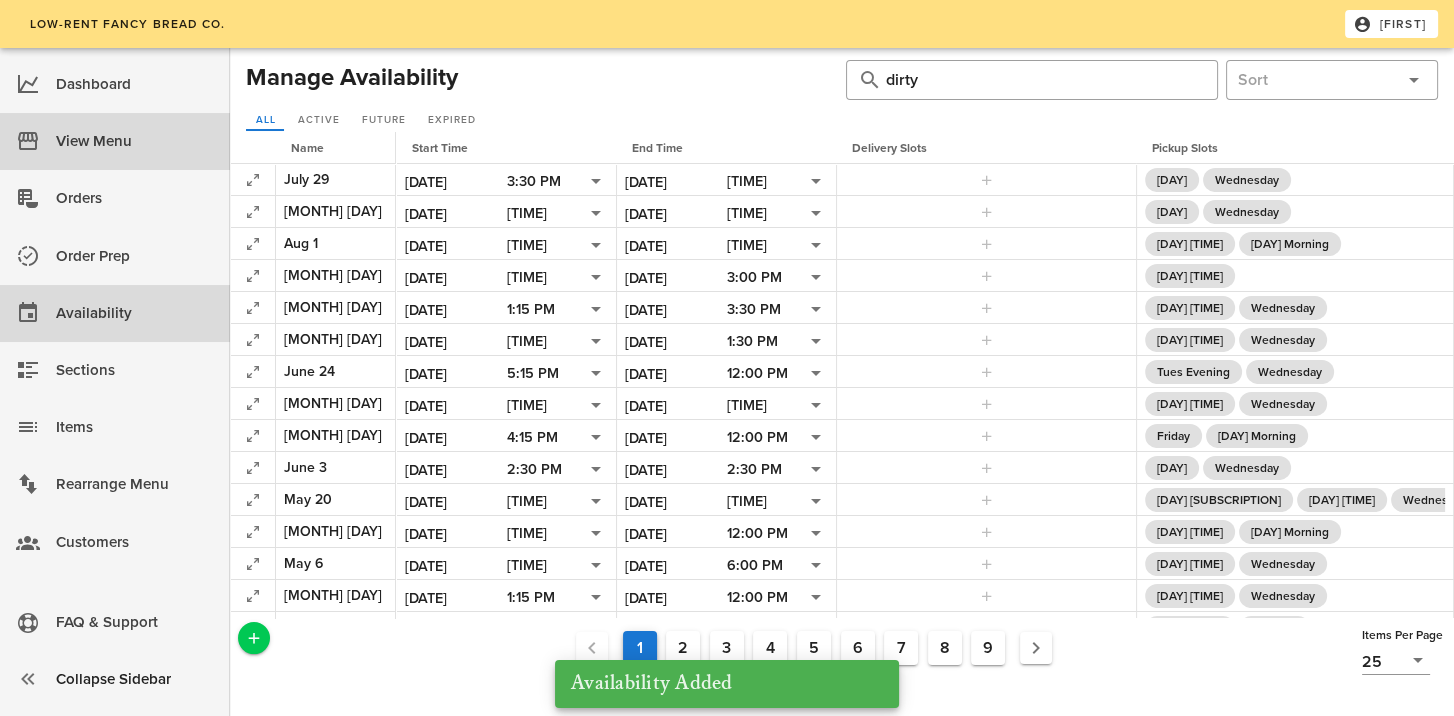 click on "View Menu" at bounding box center [135, 141] 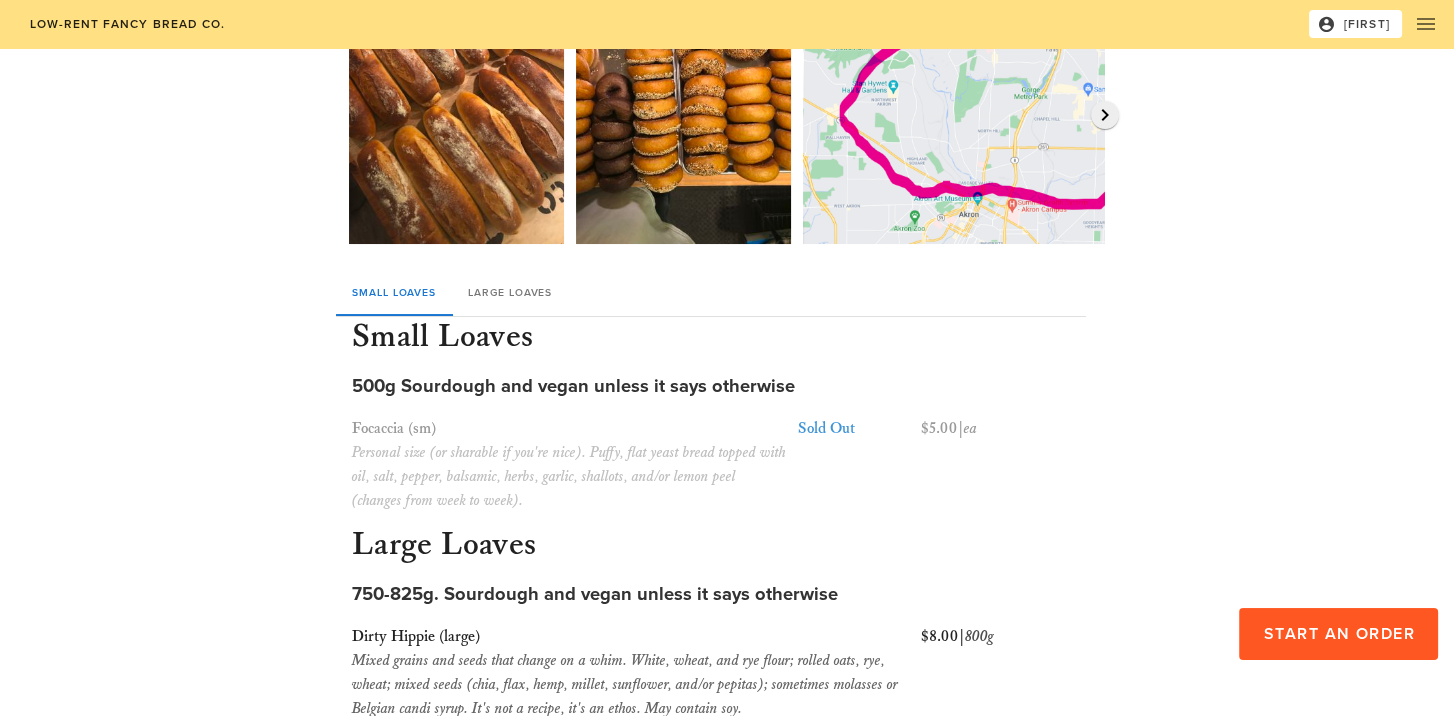 scroll, scrollTop: 0, scrollLeft: 0, axis: both 